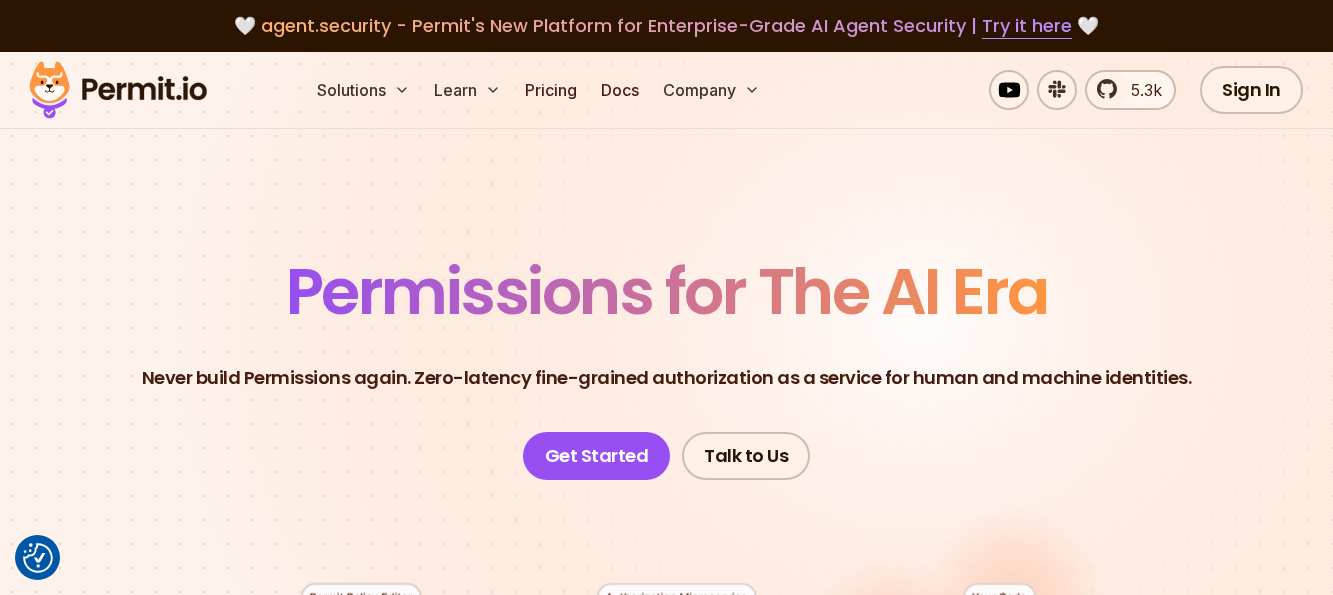 scroll, scrollTop: 0, scrollLeft: 0, axis: both 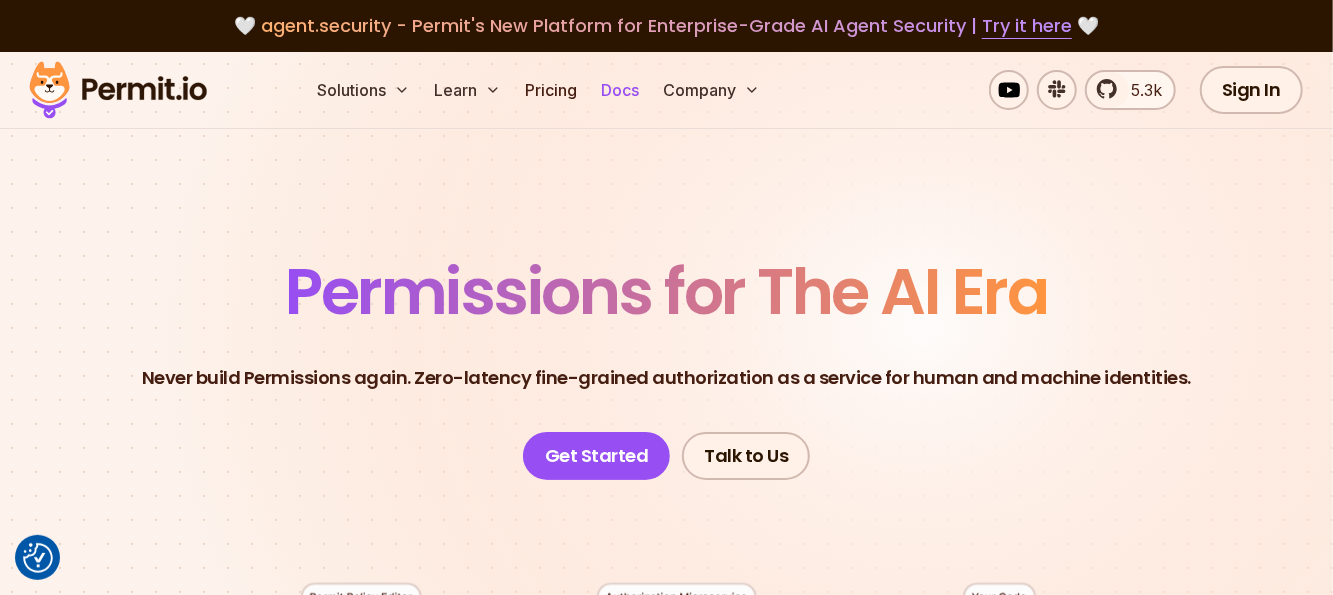 click on "Docs" at bounding box center [620, 90] 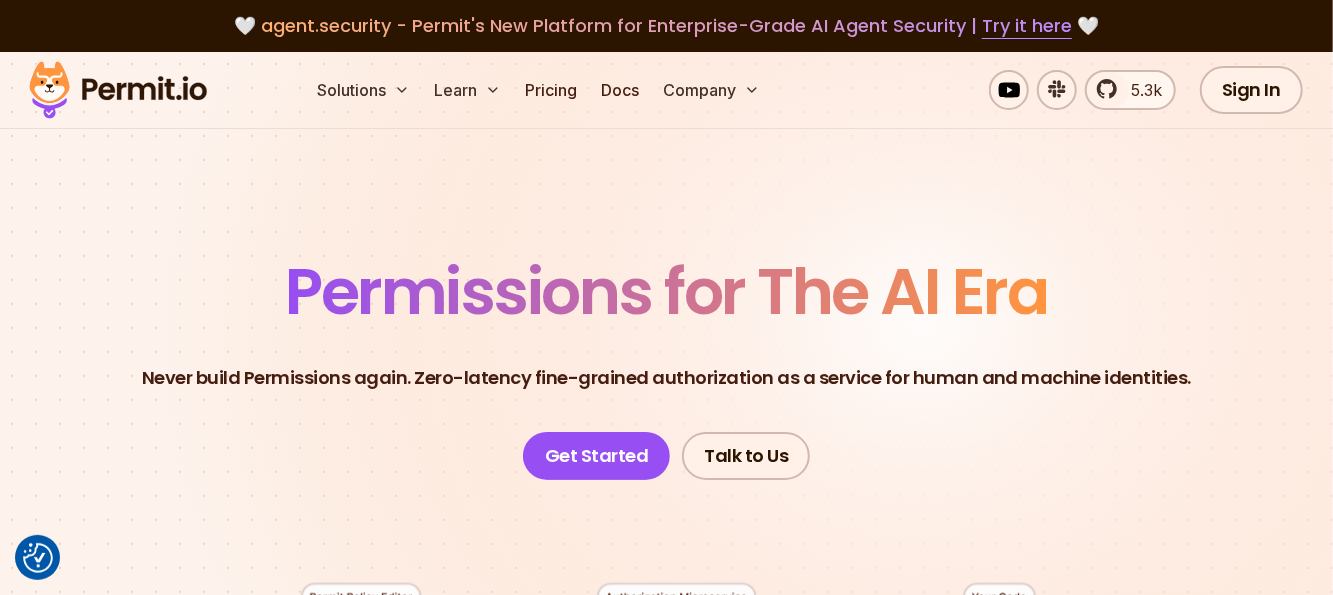 click on "Permissions for The AI Era" at bounding box center [667, 291] 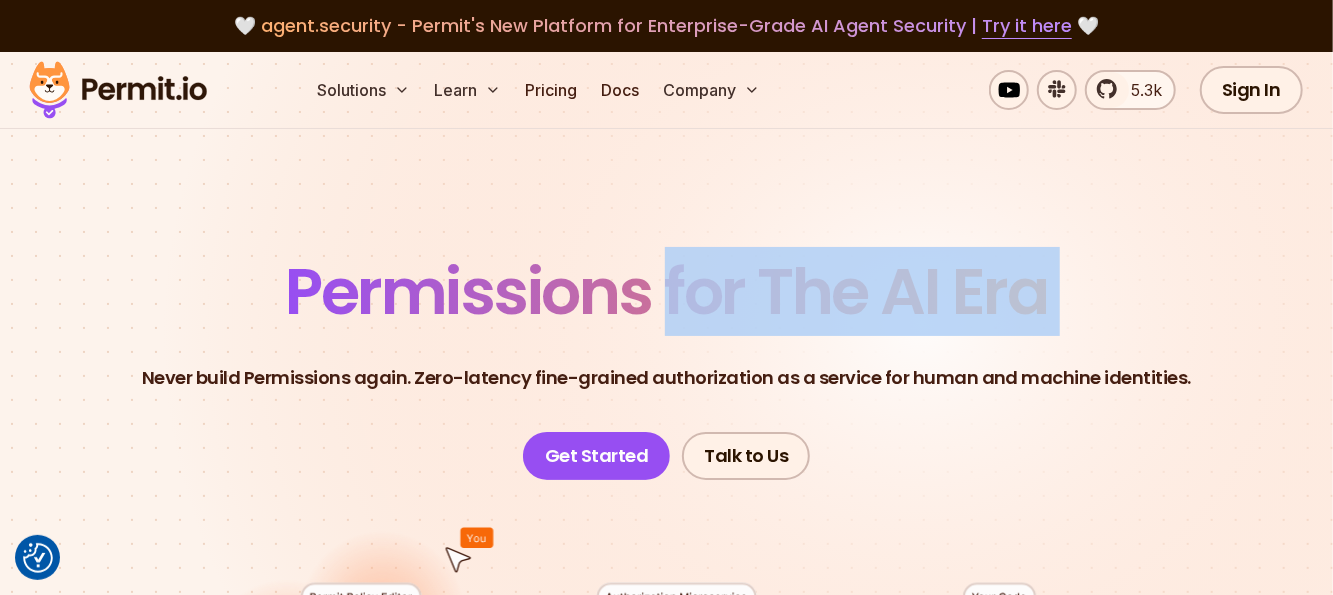 drag, startPoint x: 696, startPoint y: 314, endPoint x: 1040, endPoint y: 297, distance: 344.4198 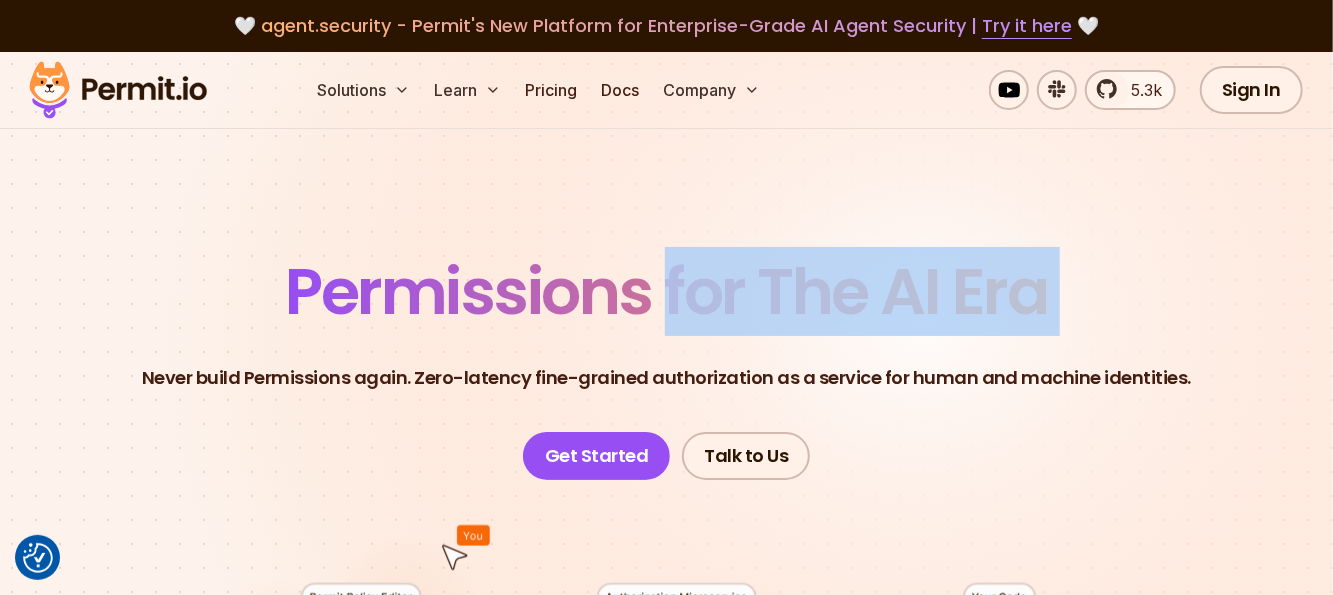 click on "Permissions for The AI Era" at bounding box center (667, 291) 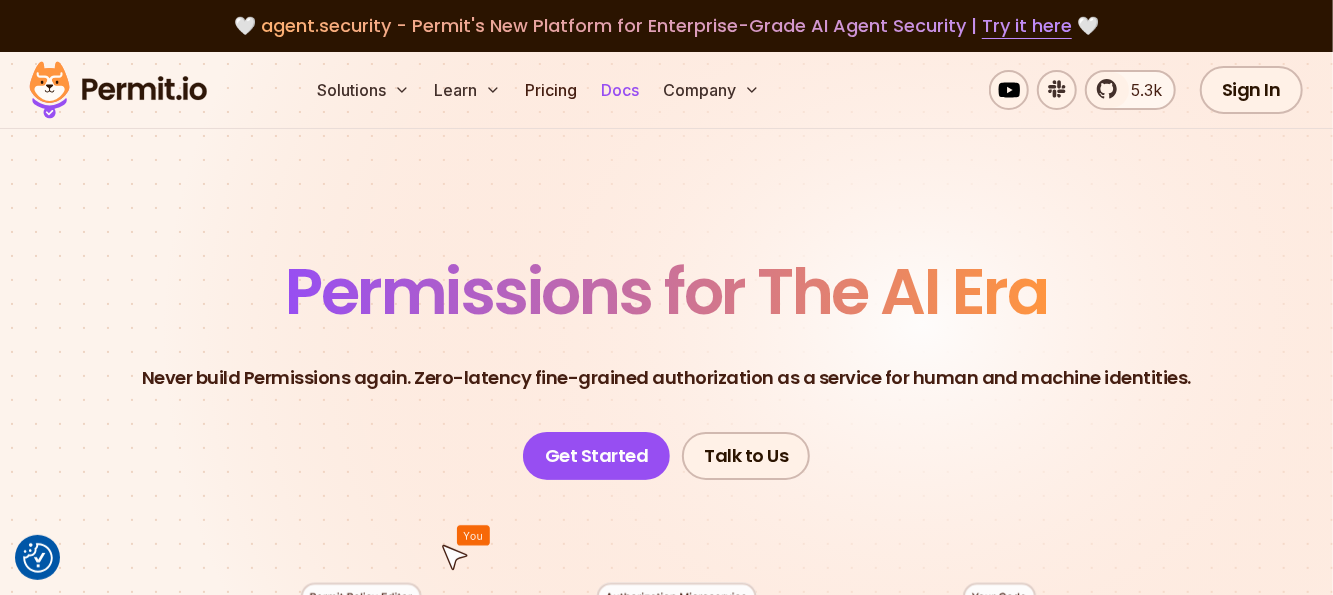 click on "Docs" at bounding box center (620, 90) 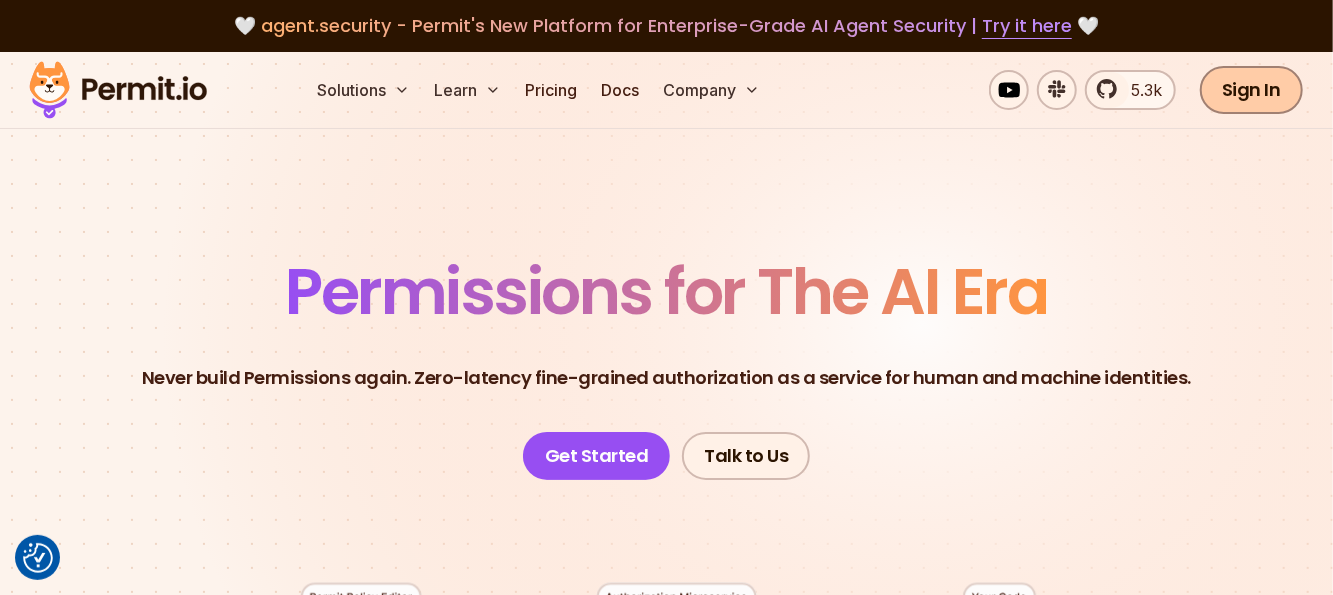 click on "Sign In" at bounding box center (1251, 90) 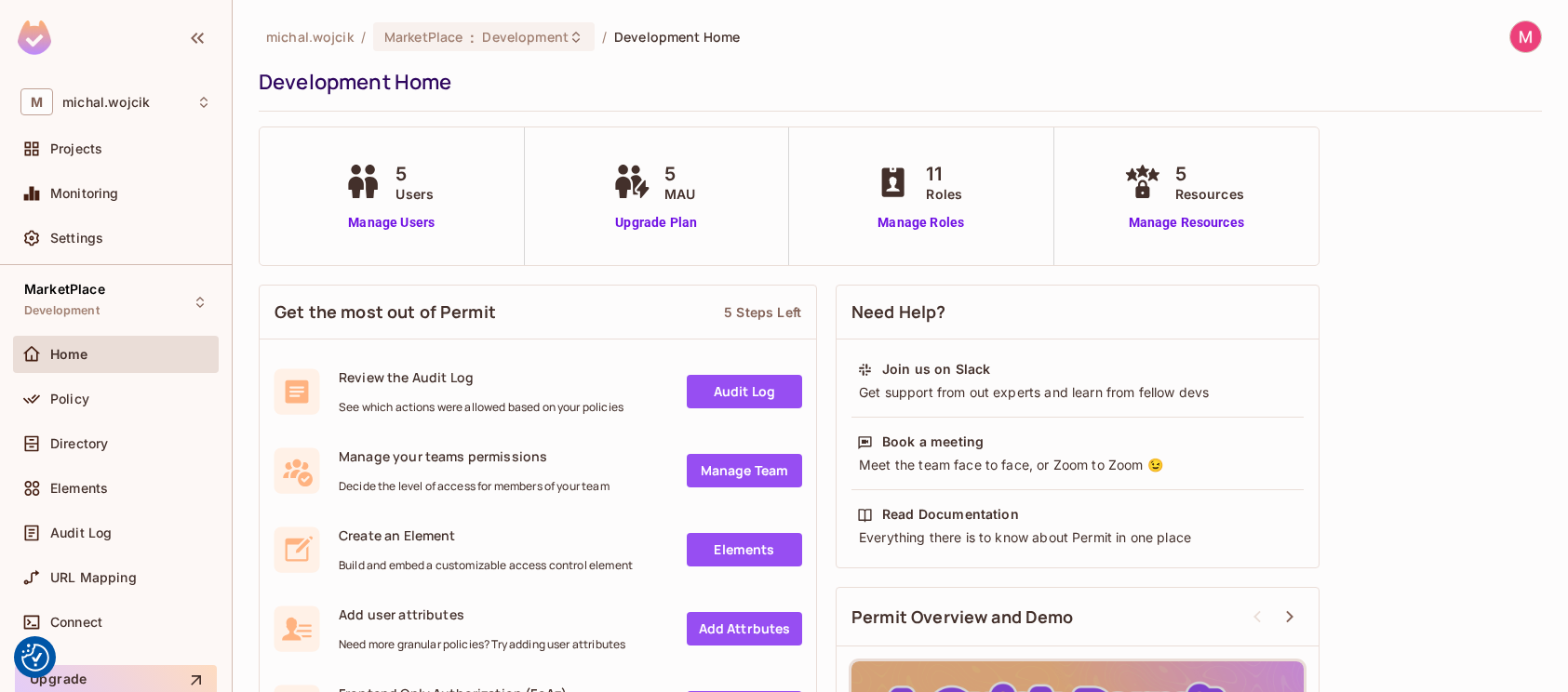 scroll, scrollTop: 0, scrollLeft: 0, axis: both 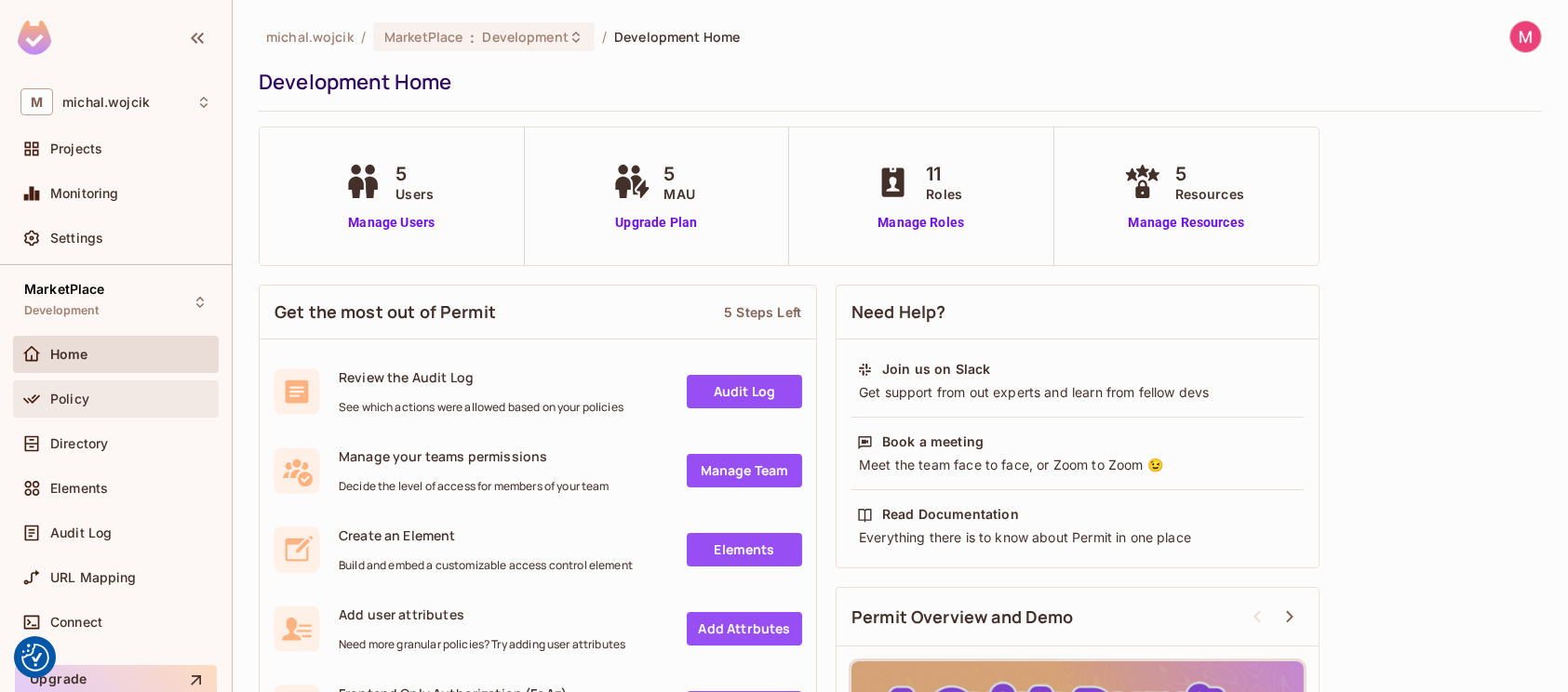 click on "Policy" at bounding box center [115, 399] 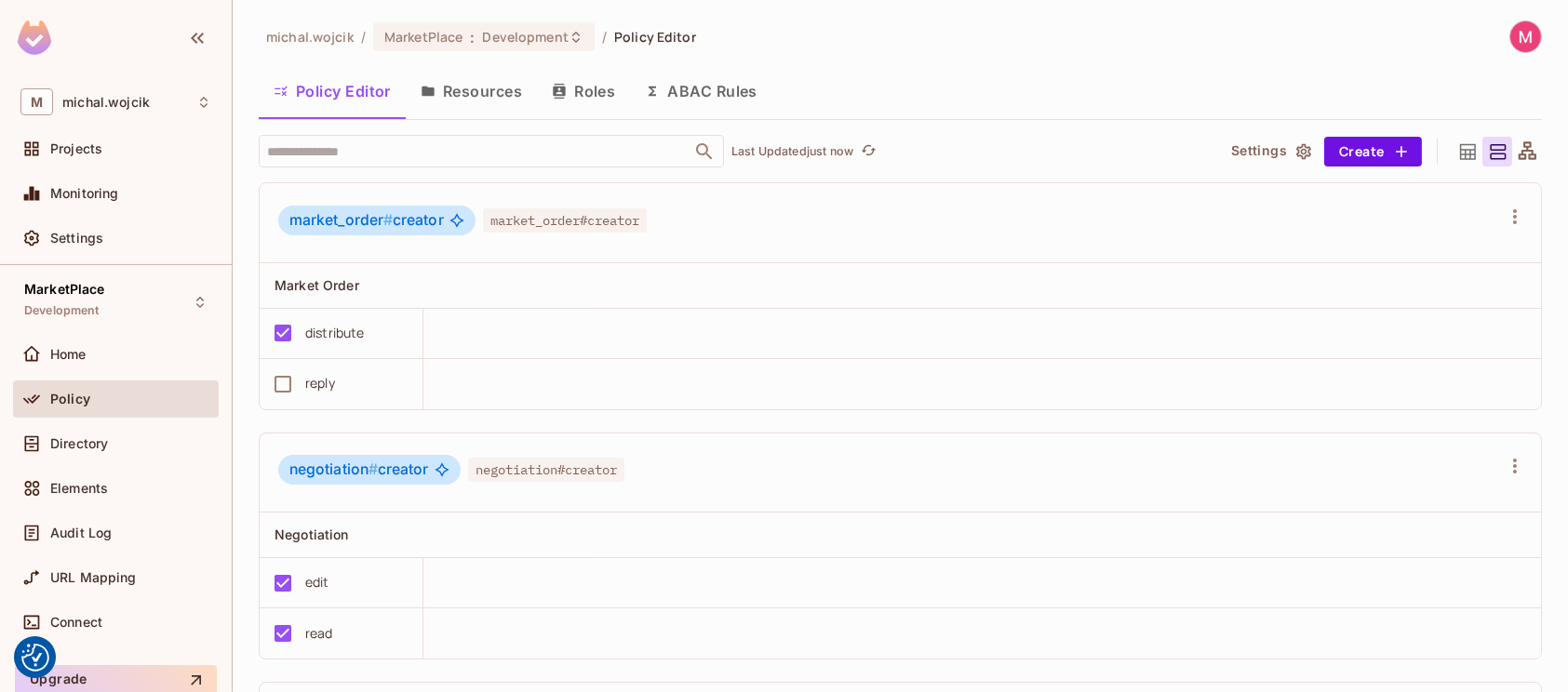 click 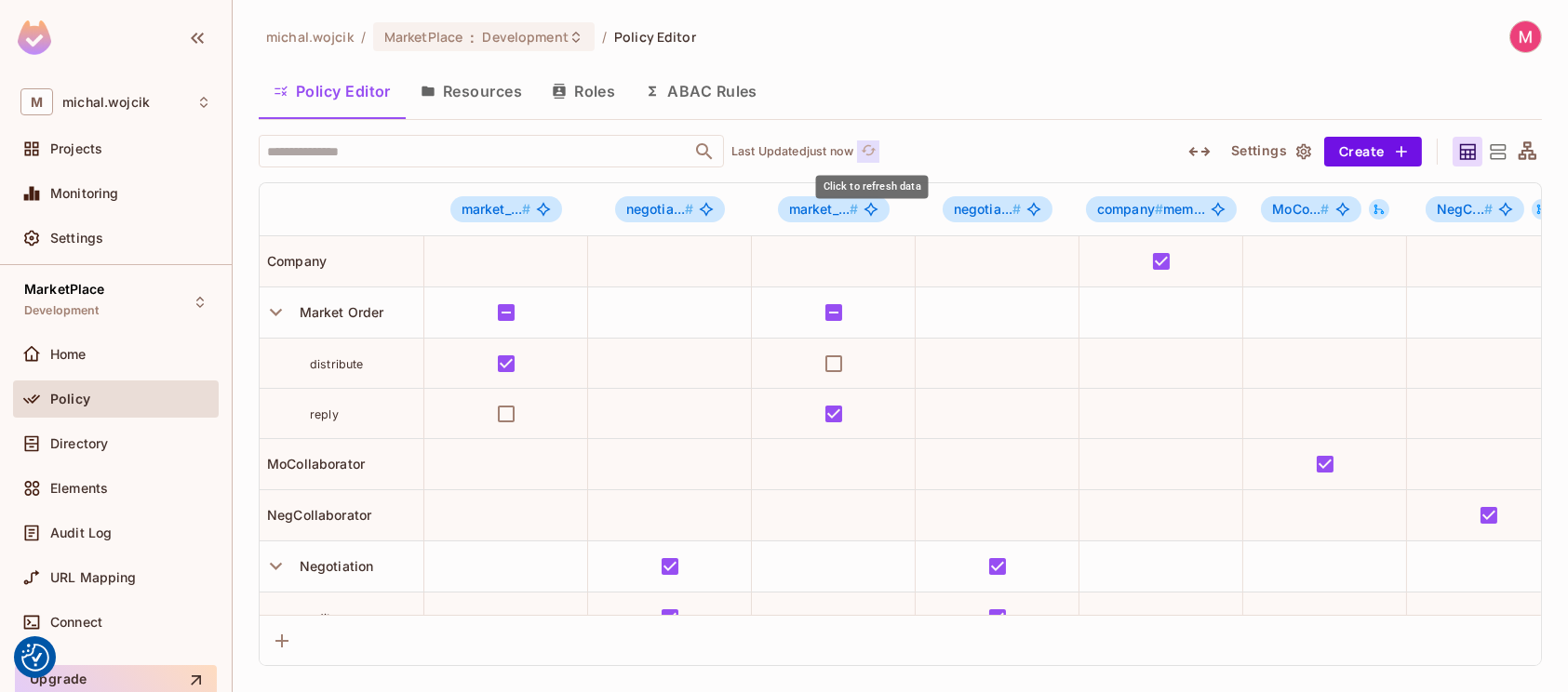 click 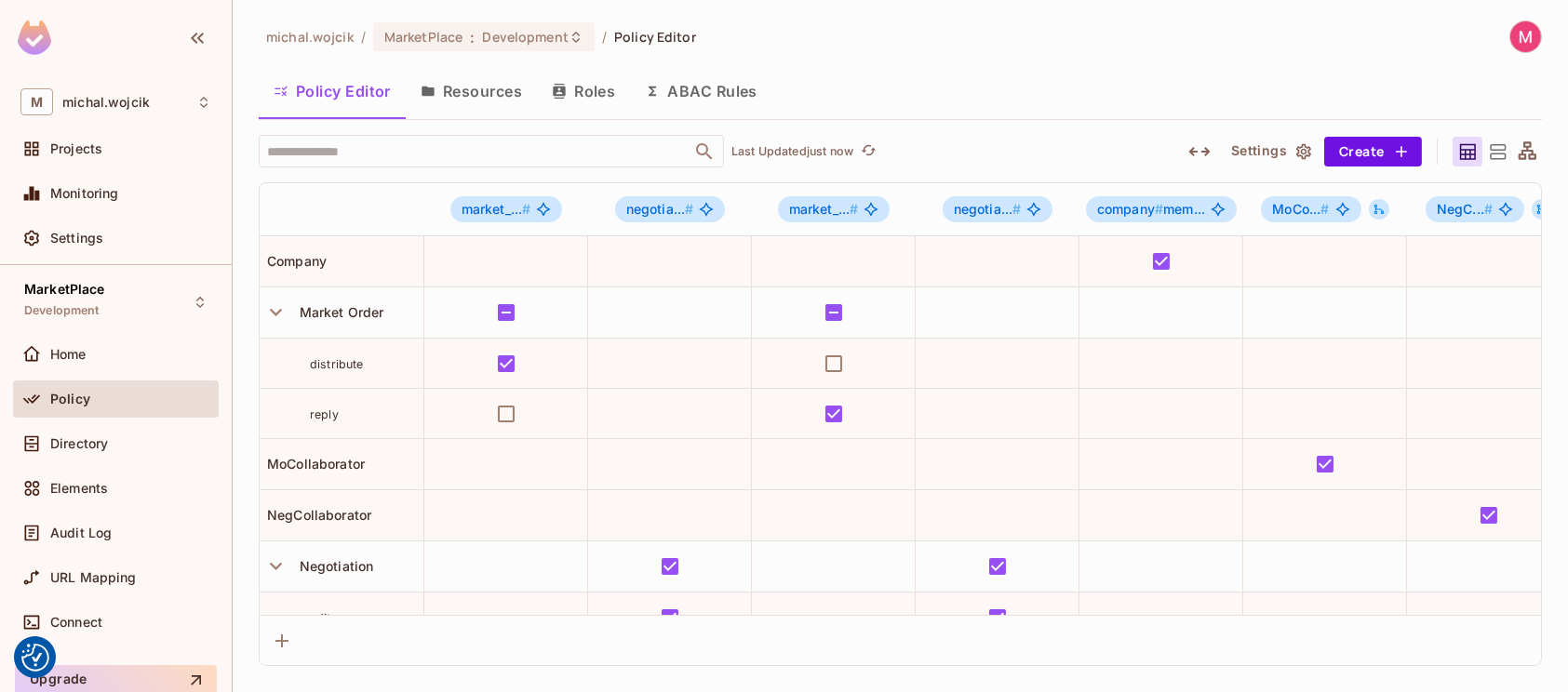 click on "[FIRST] / MarketPlace : Development / Policy Editor Policy Editor Resources Roles ABAC Rules ​ Last Updated  just now Settings Create market_... # negotia... # market_... # negotia... # company # mem... MoCo... # NegC... # market_... # negotia... # market_... # negotia... # Company   Market Order         distribute         reply         MoCollaborator   NegCollaborator   Negotiation         edit         read" at bounding box center (900, 346) 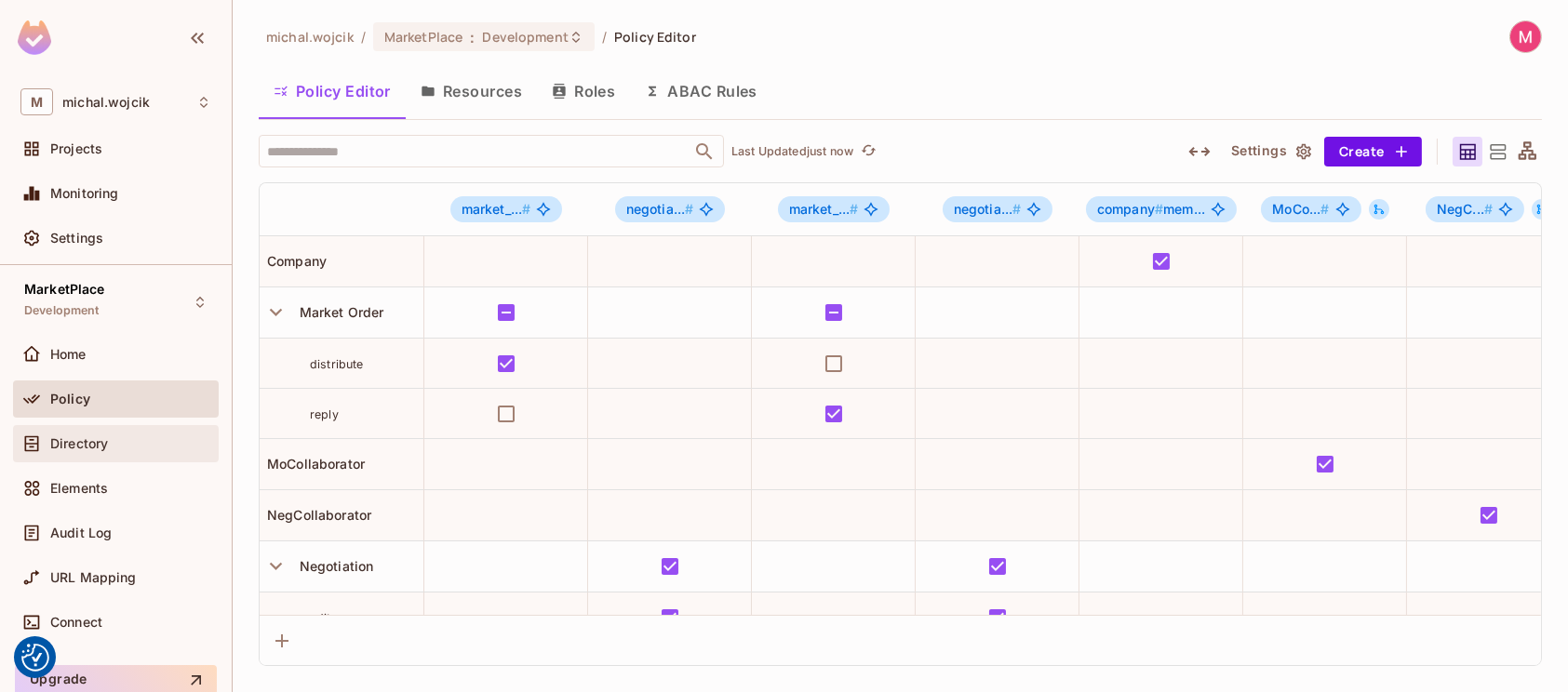 click on "Directory" at bounding box center [130, 444] 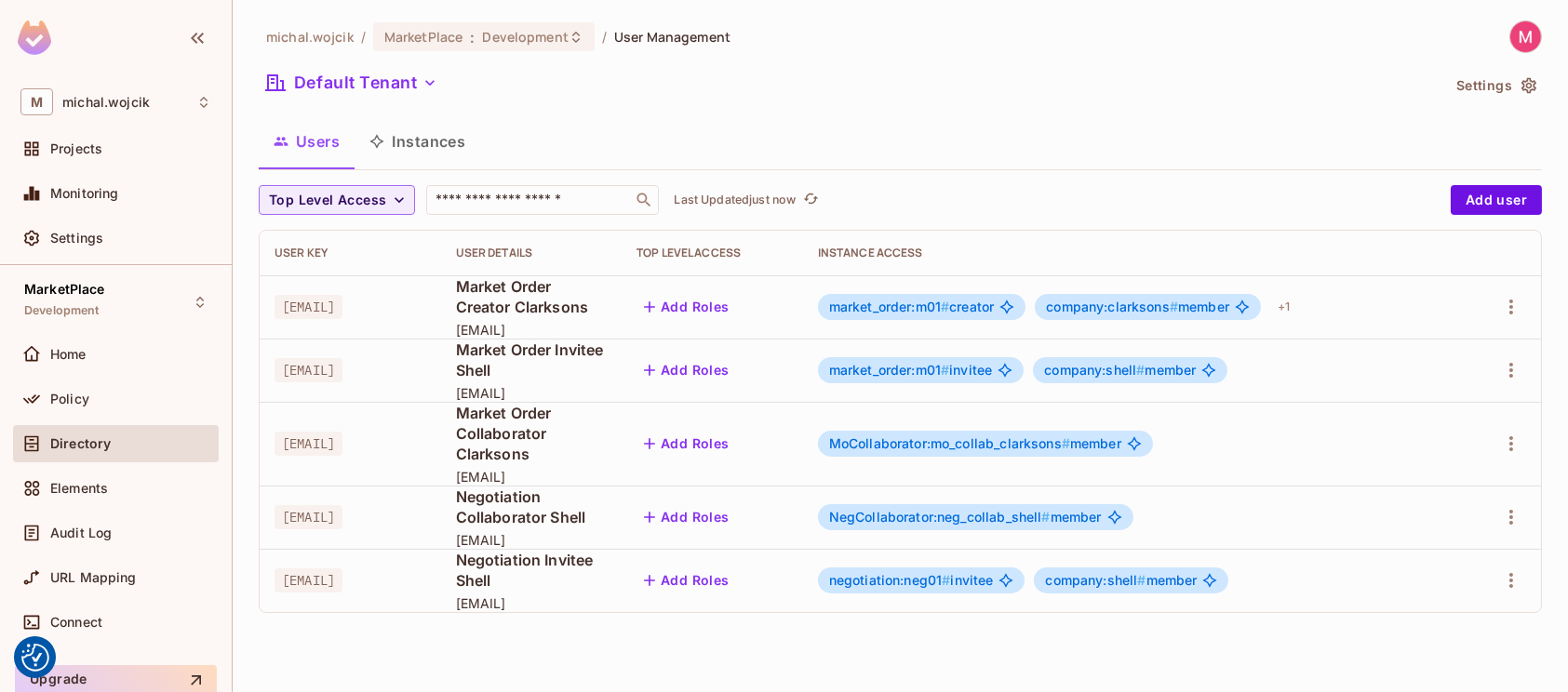 click on "[EMAIL]" at bounding box center (308, 307) 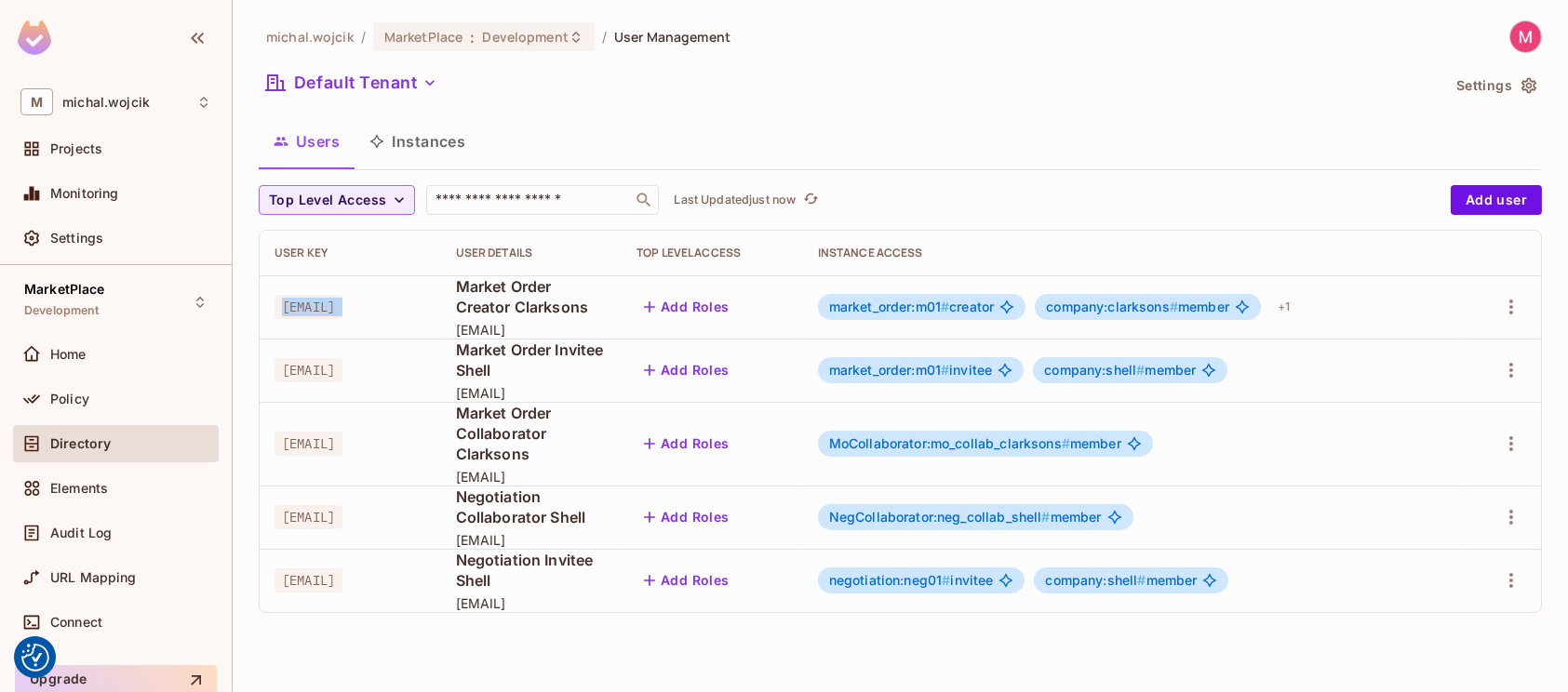 copy on "[EMAIL]" 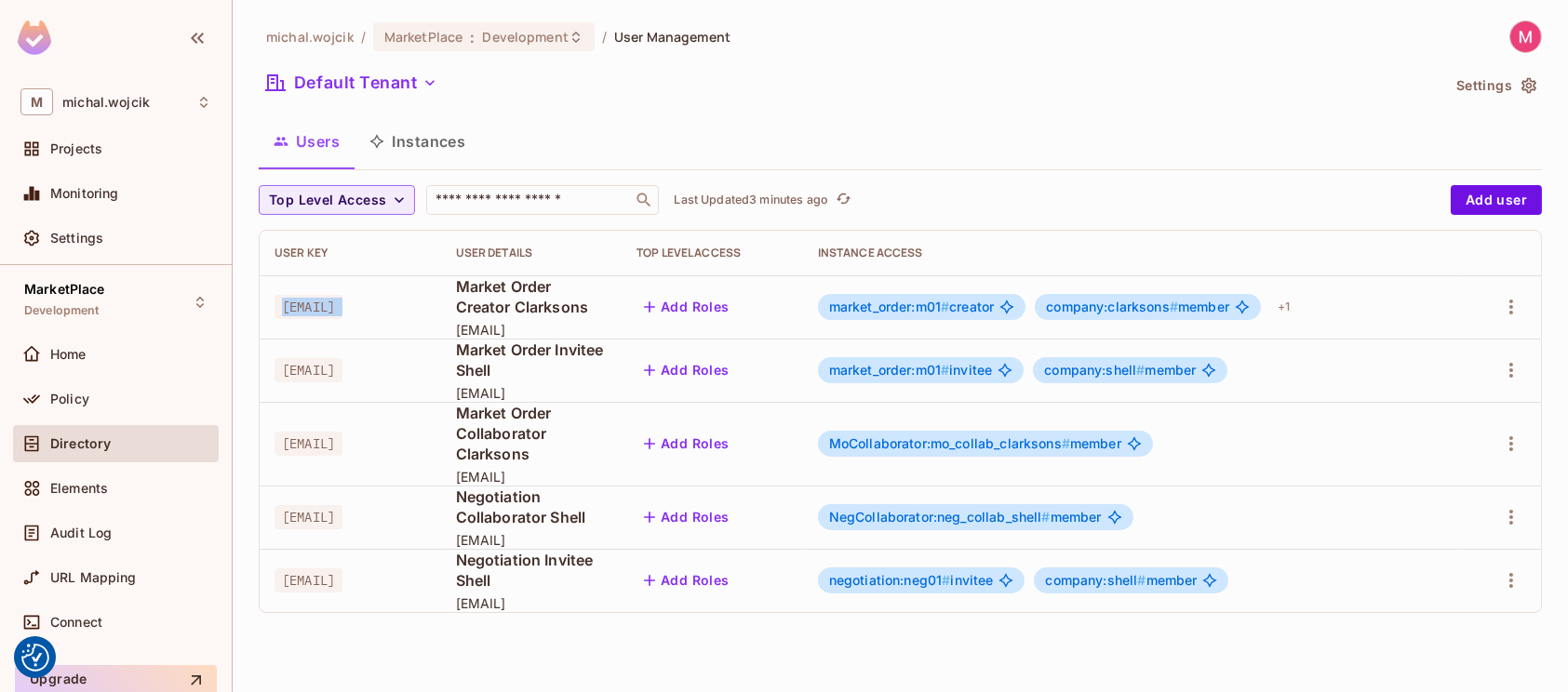 click on "Instances" at bounding box center (417, 141) 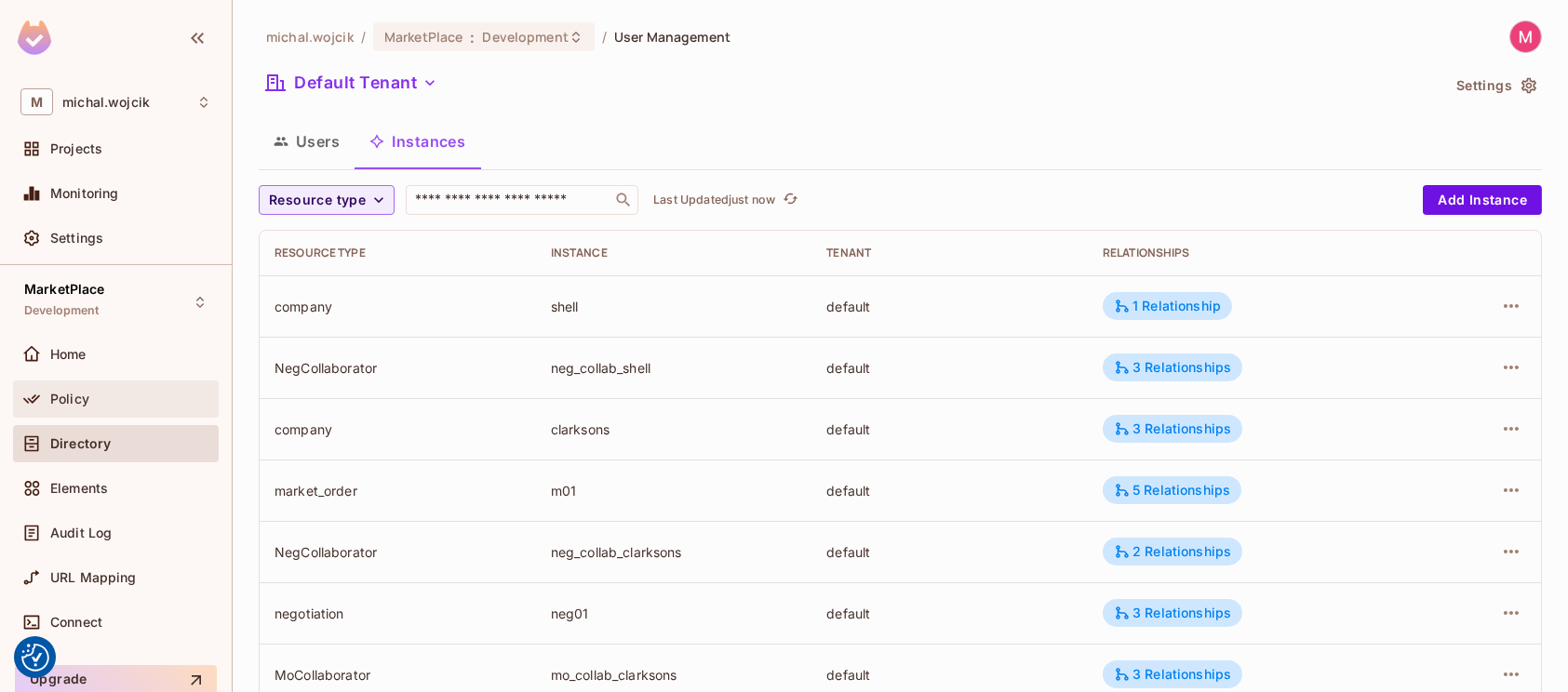 click on "Policy" at bounding box center (130, 399) 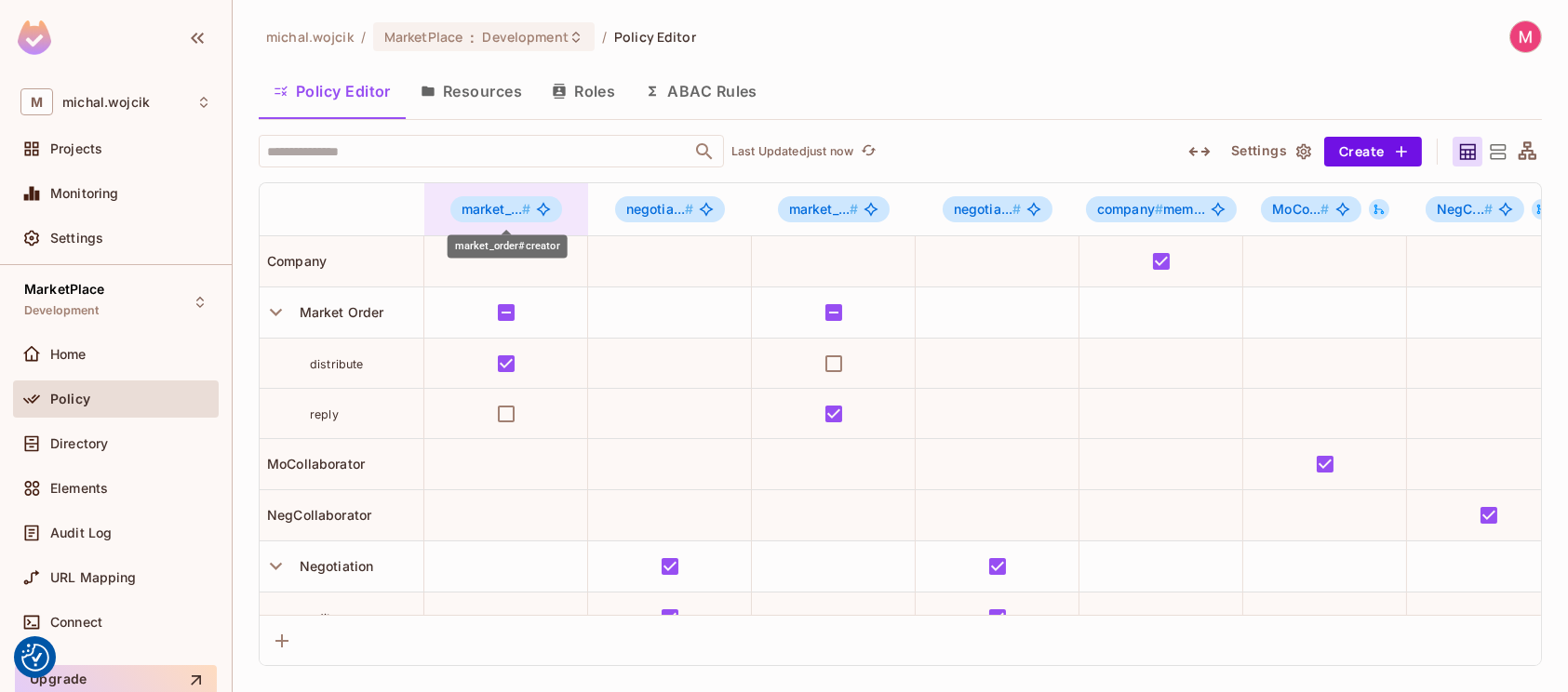 click on "#" at bounding box center [526, 208] 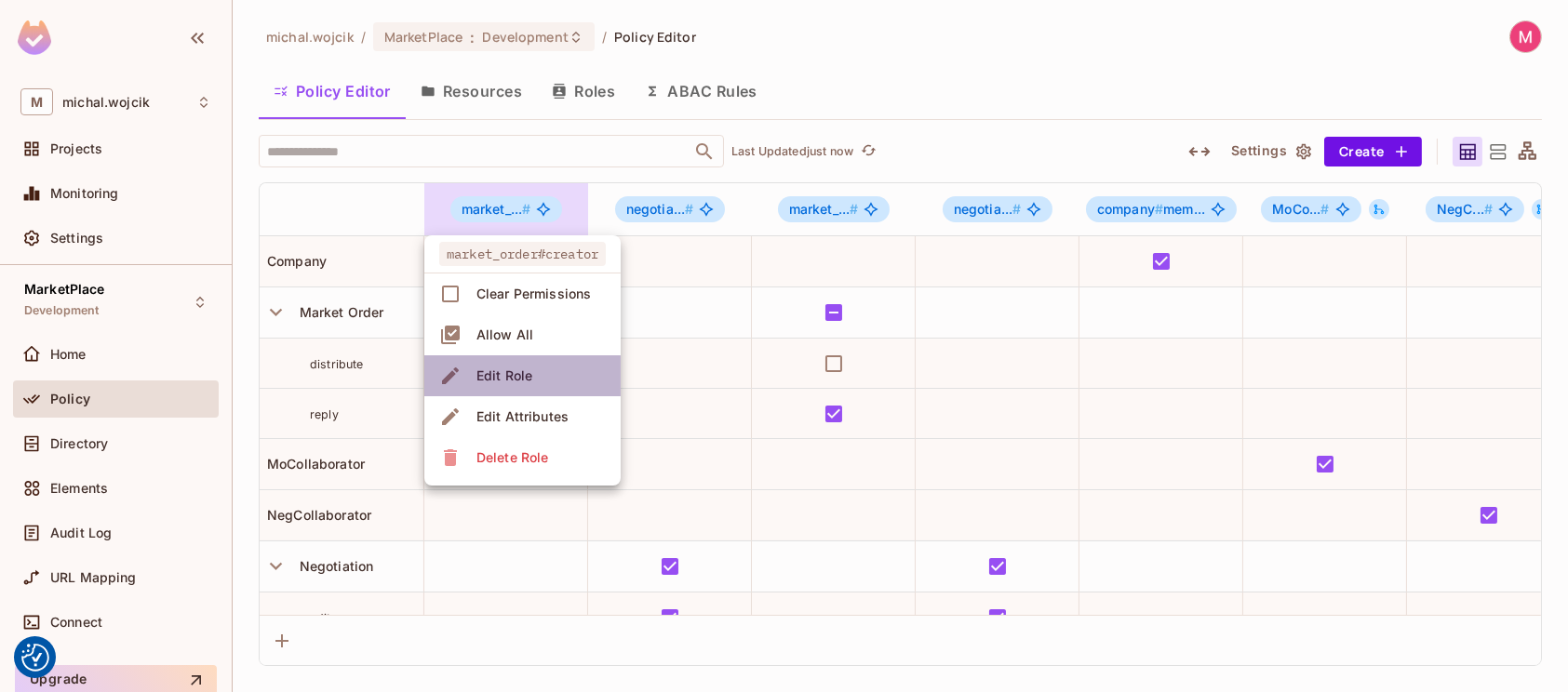 click on "Edit Role" at bounding box center [522, 376] 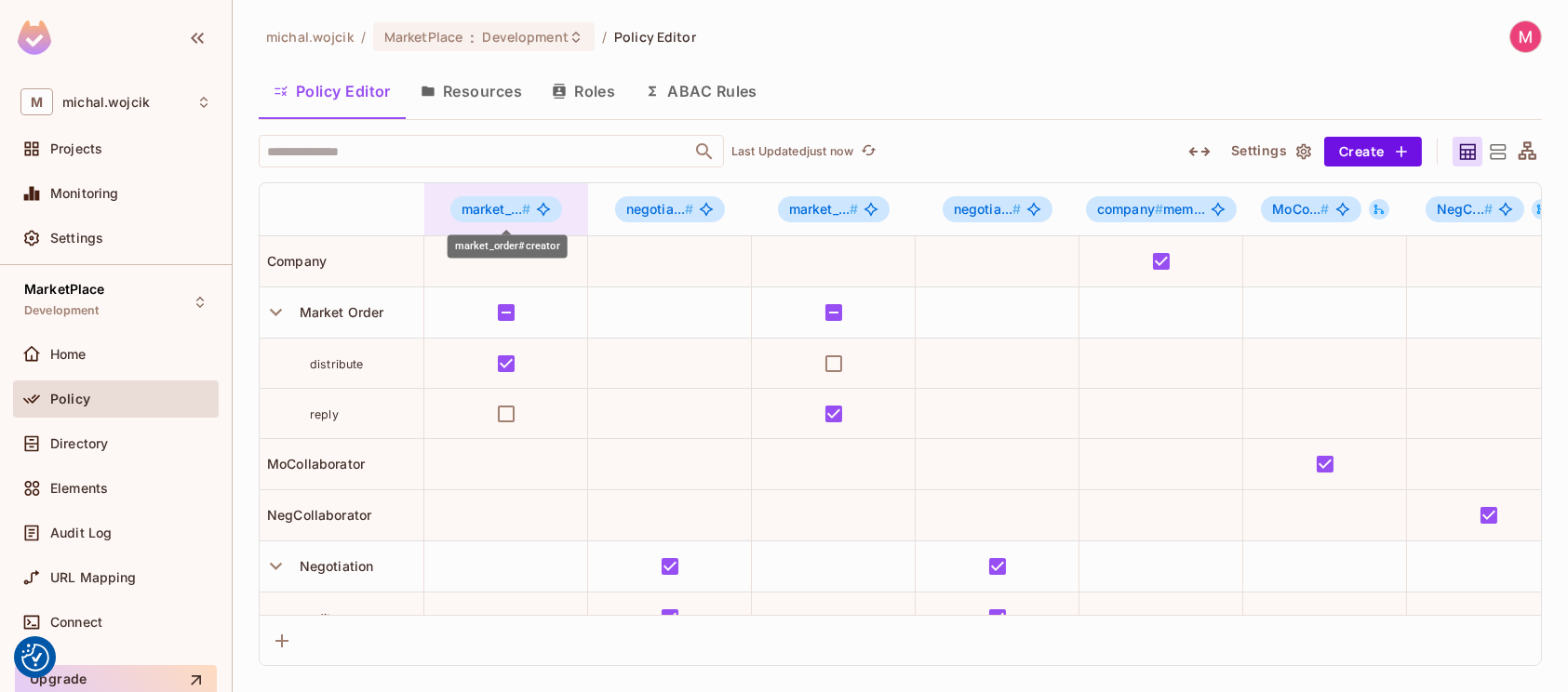 click on "market_... #" at bounding box center (496, 208) 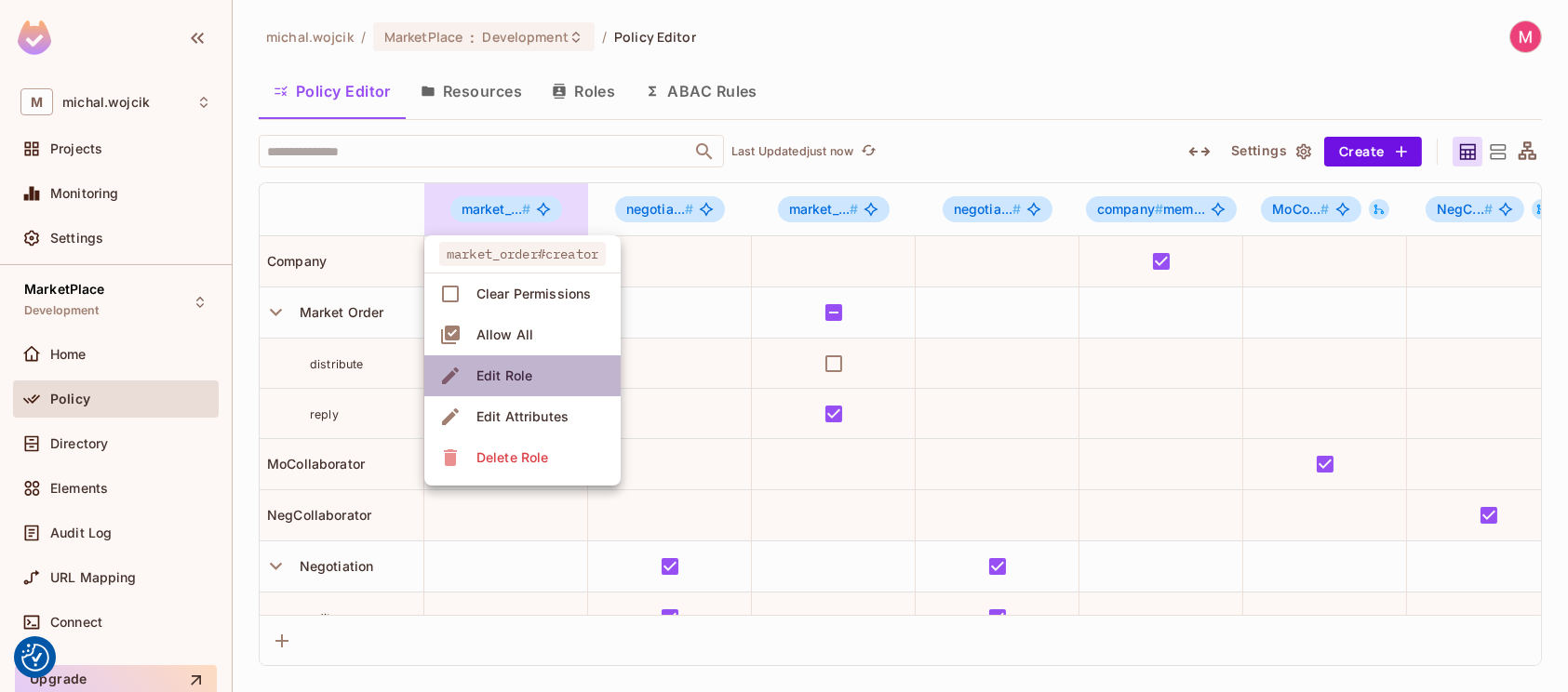 click on "Edit Role" at bounding box center (522, 376) 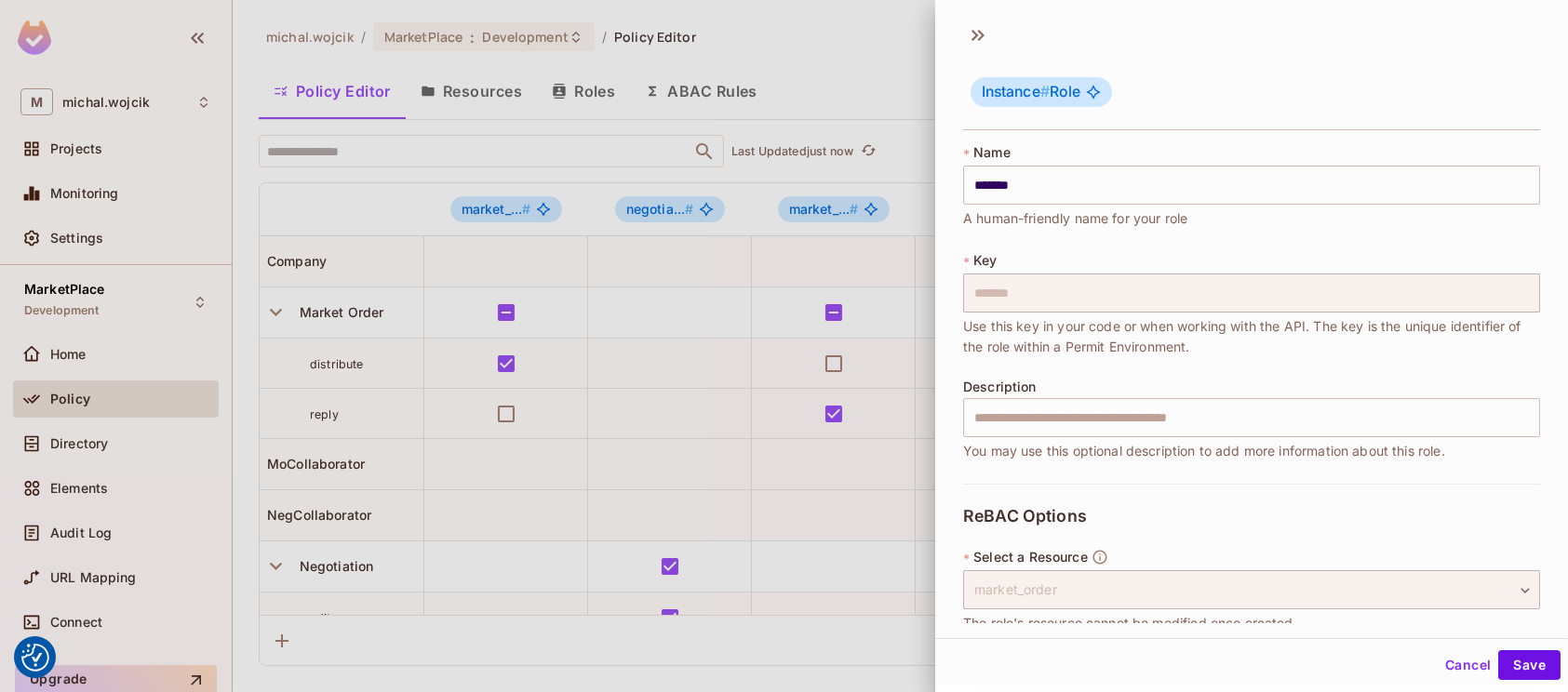 scroll, scrollTop: 114, scrollLeft: 0, axis: vertical 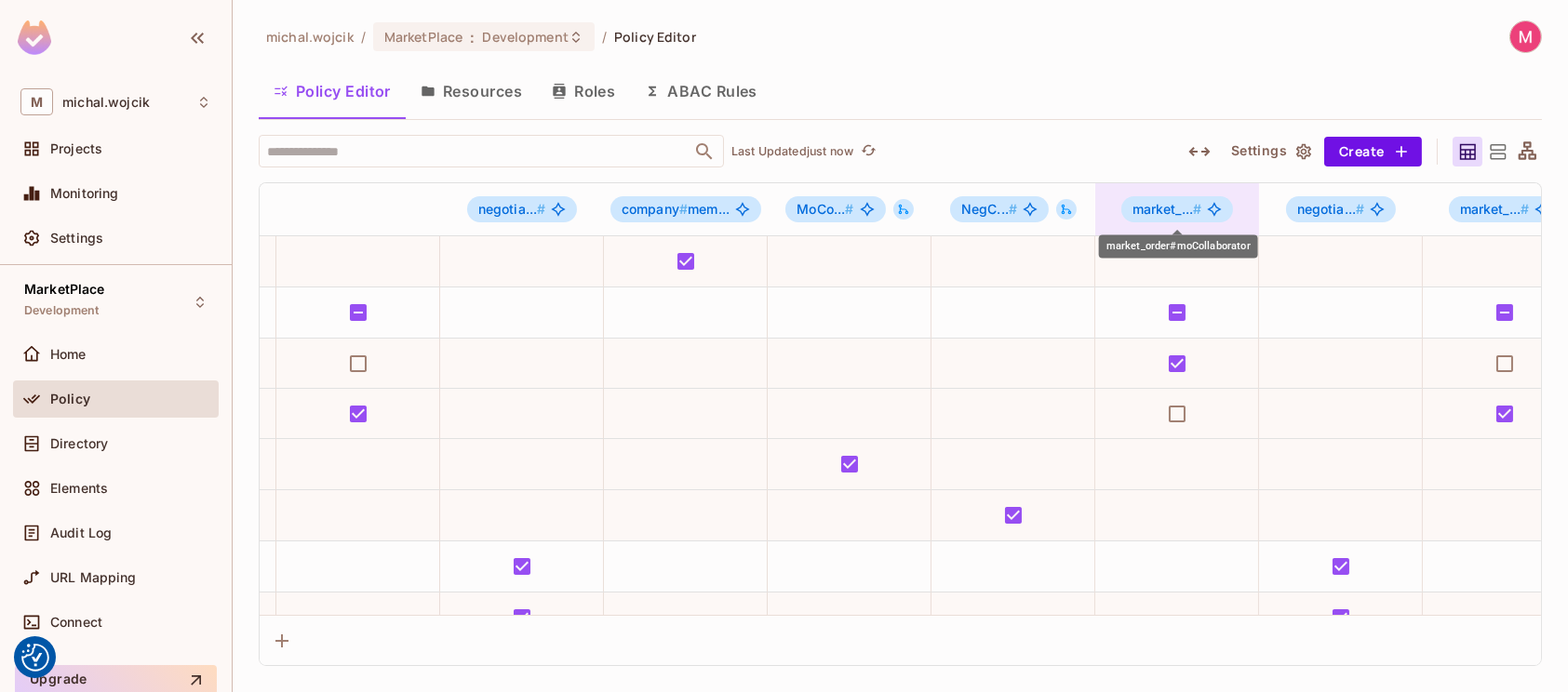 click on "market_... #" at bounding box center (1177, 209) 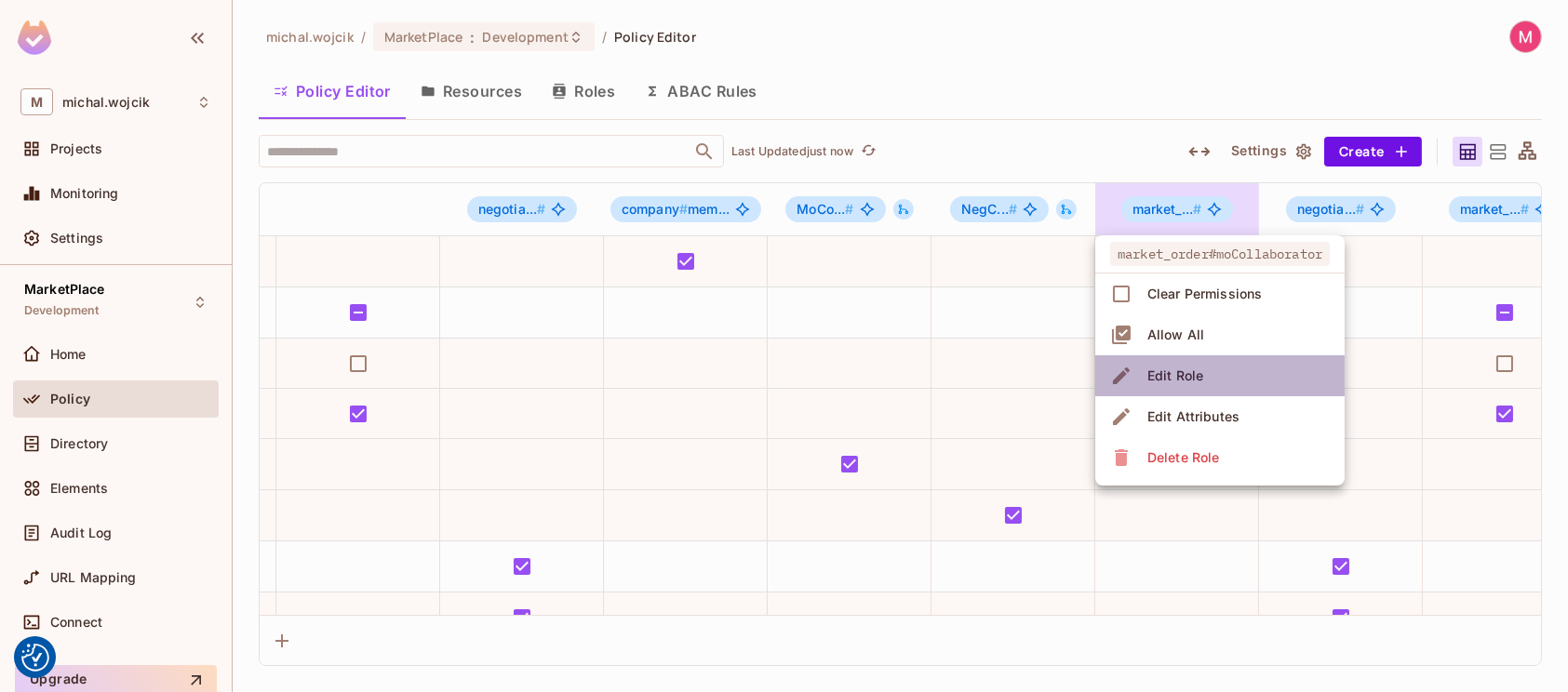 click on "Edit Role" at bounding box center (1220, 376) 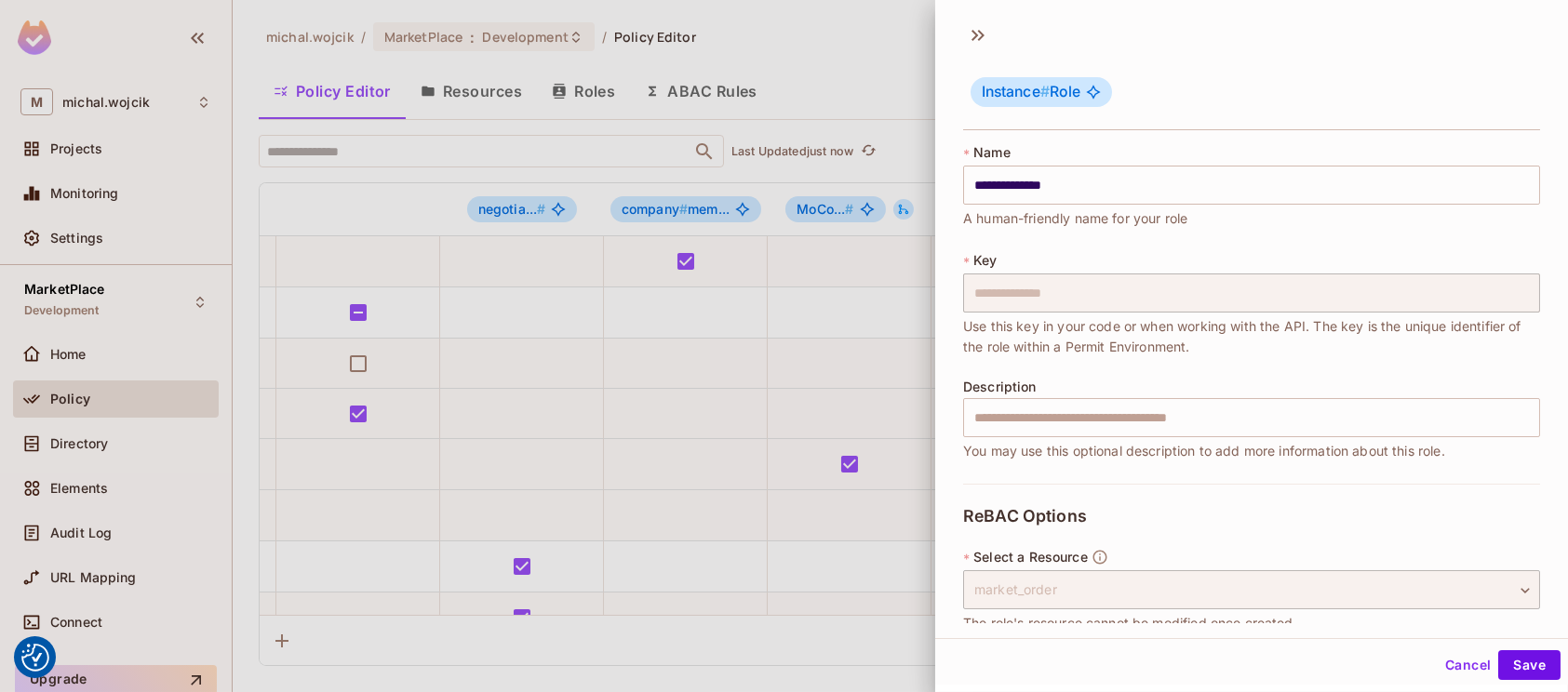 scroll, scrollTop: 114, scrollLeft: 0, axis: vertical 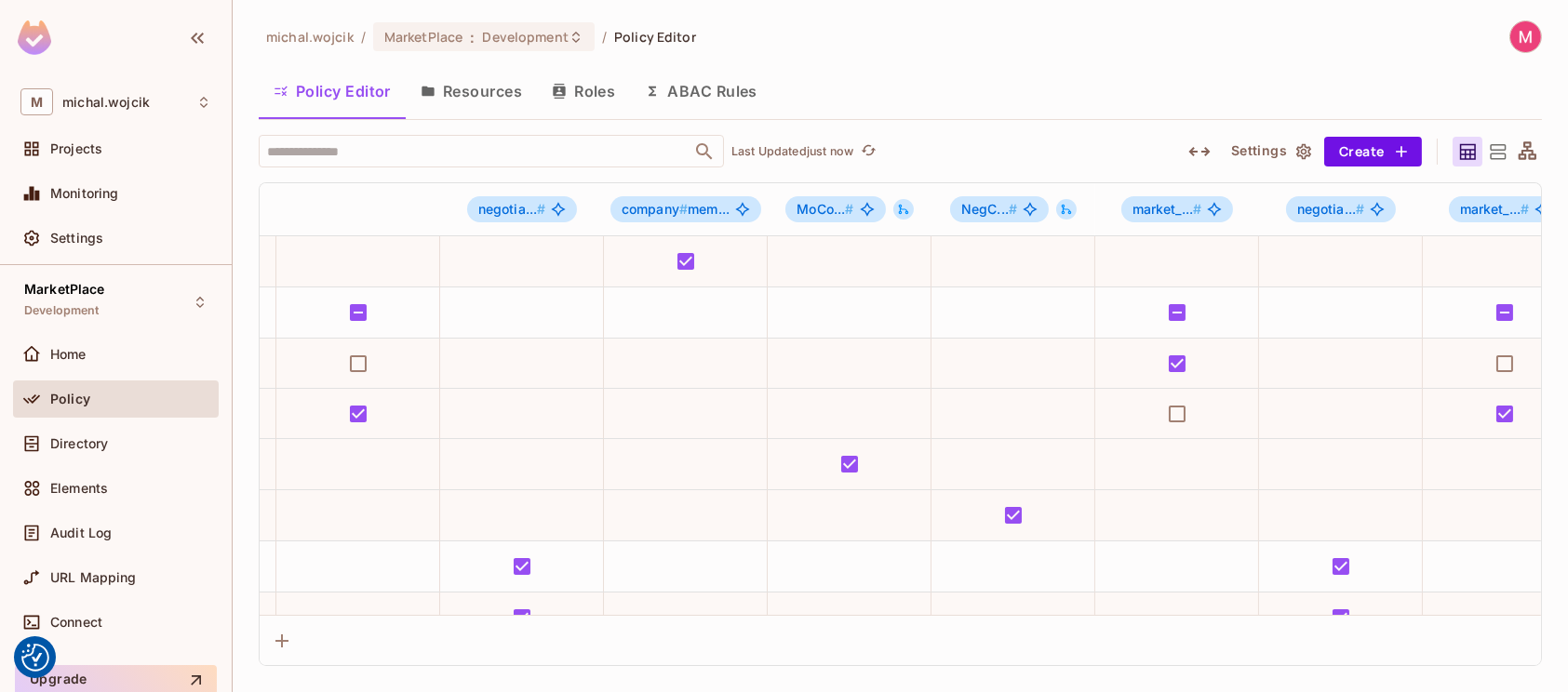 click on "Resources" at bounding box center (471, 91) 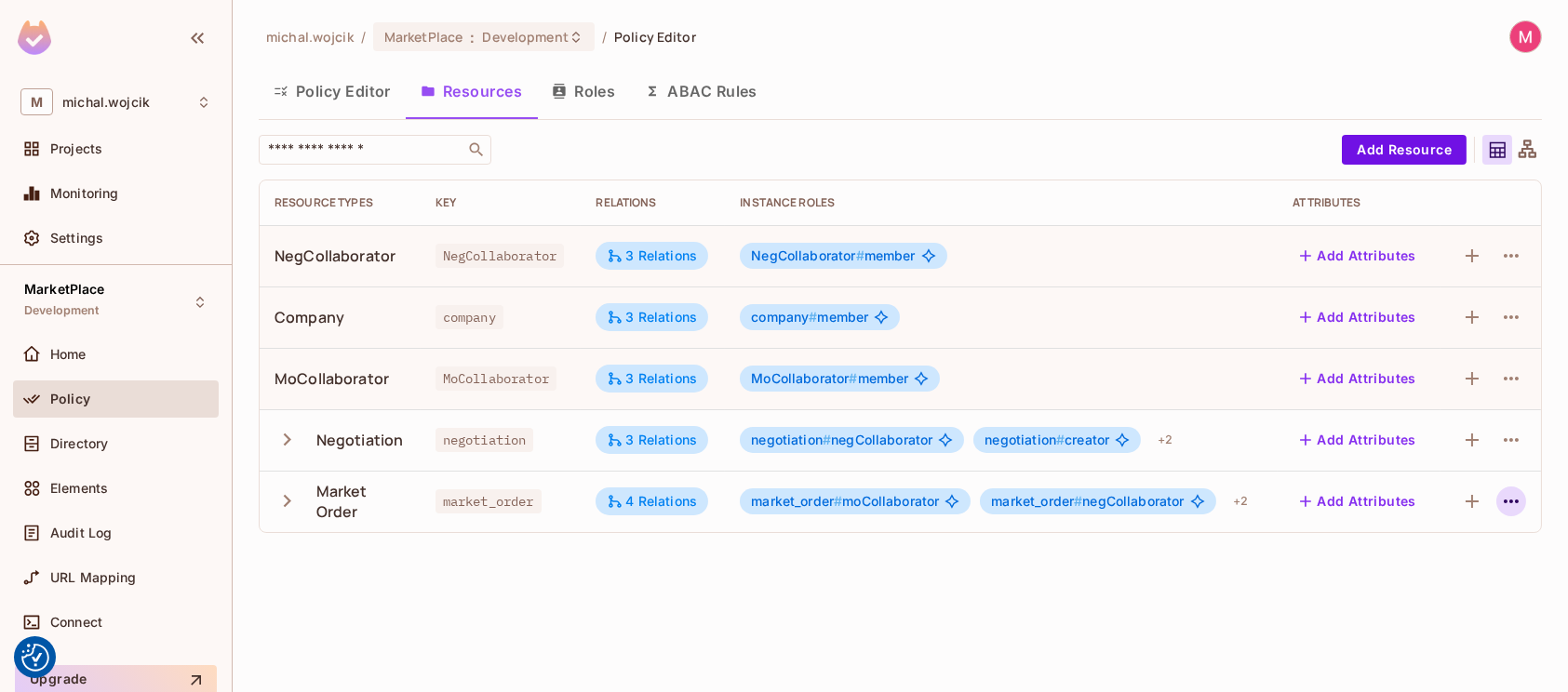click 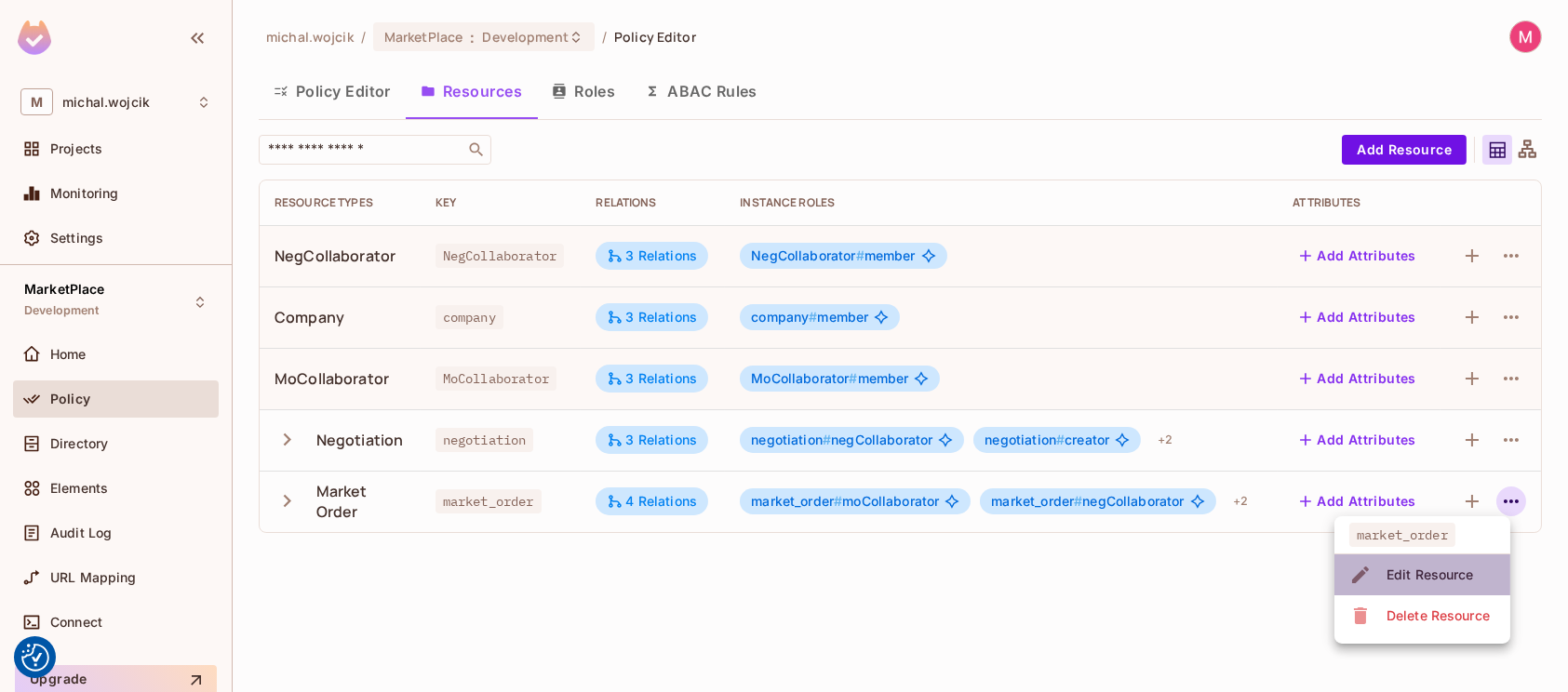 click on "Edit Resource" at bounding box center (1430, 575) 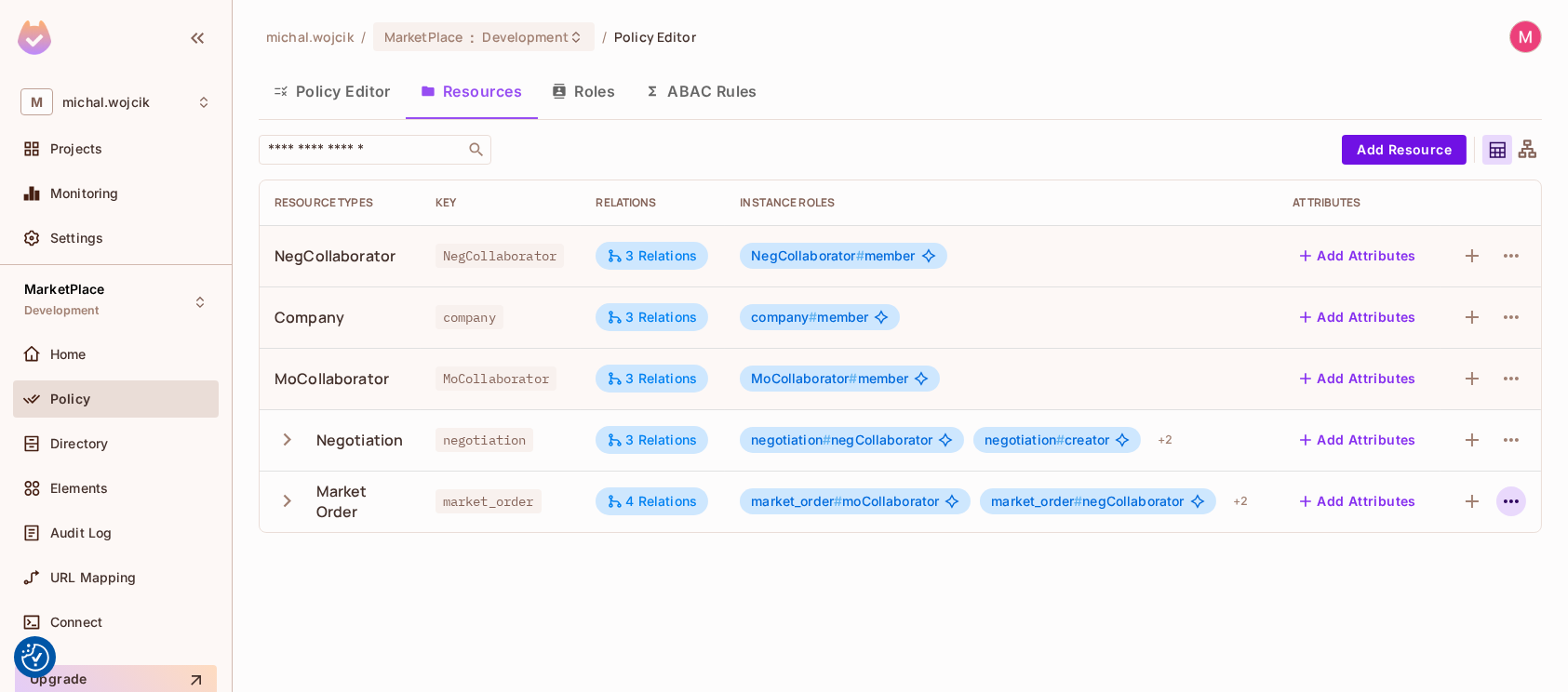 click 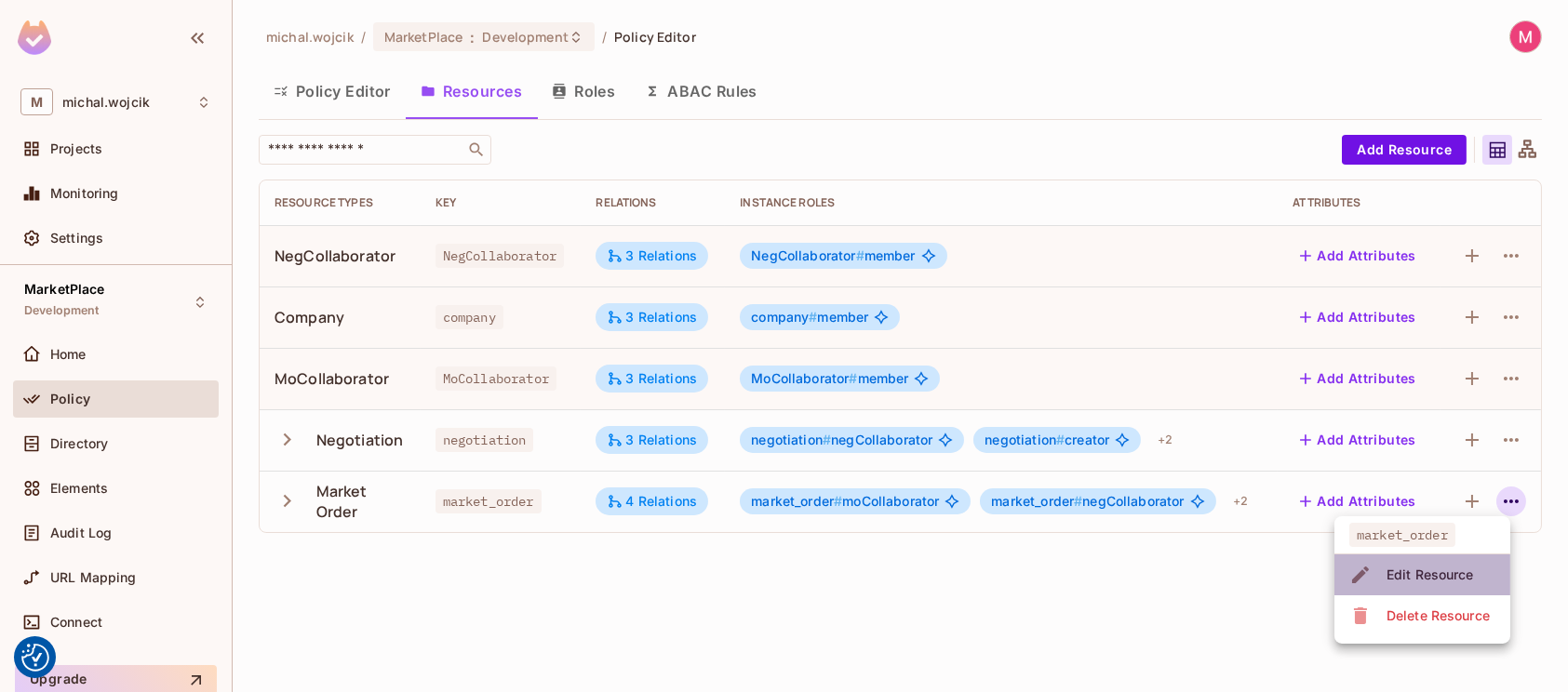 click on "Edit Resource" at bounding box center [1430, 575] 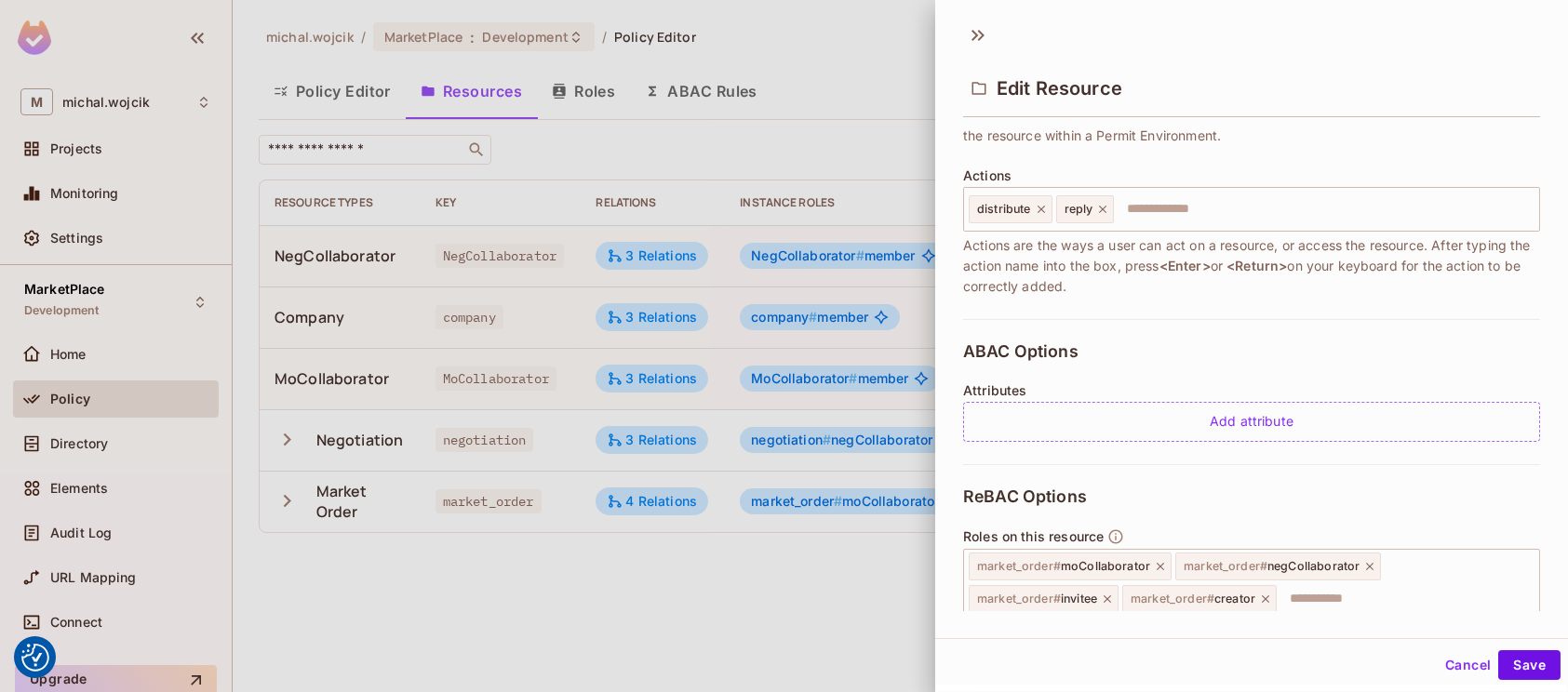 scroll, scrollTop: 188, scrollLeft: 0, axis: vertical 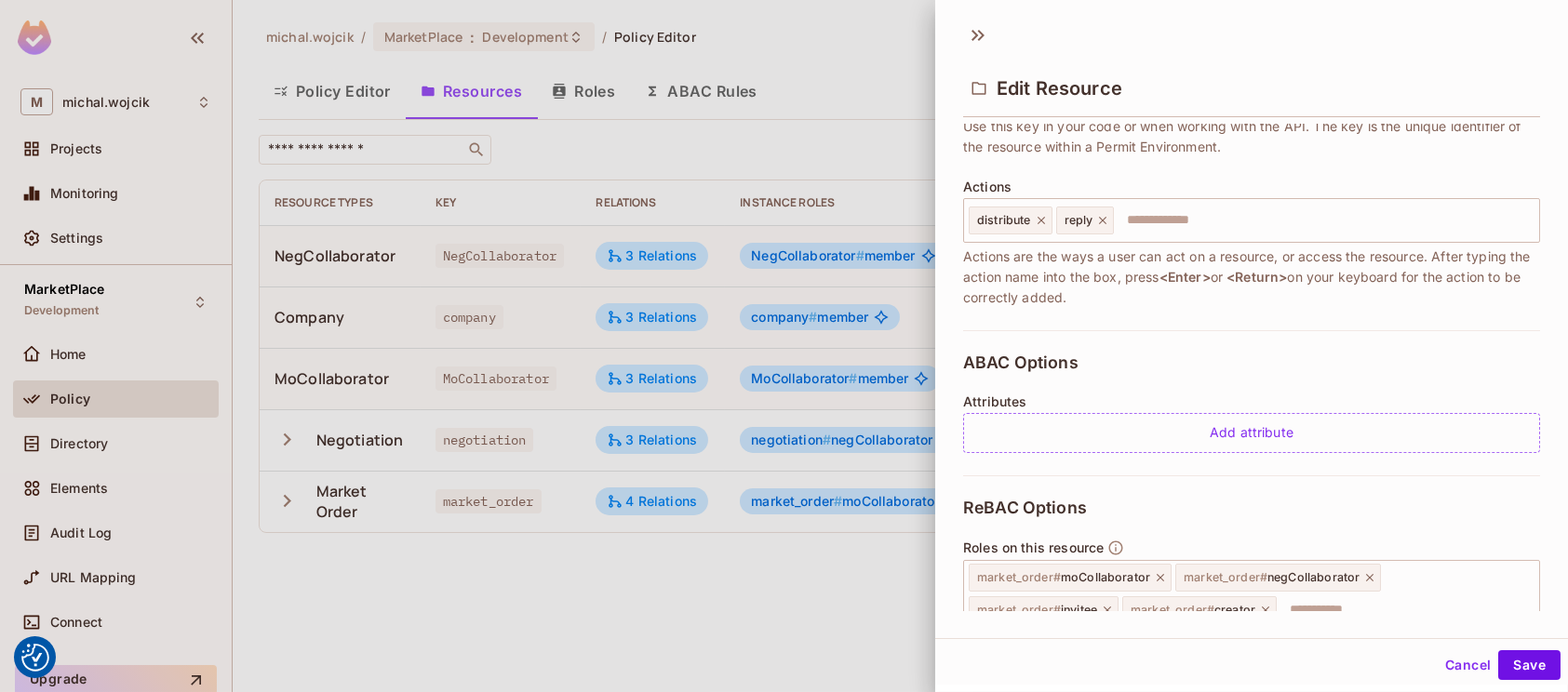 click at bounding box center [784, 346] 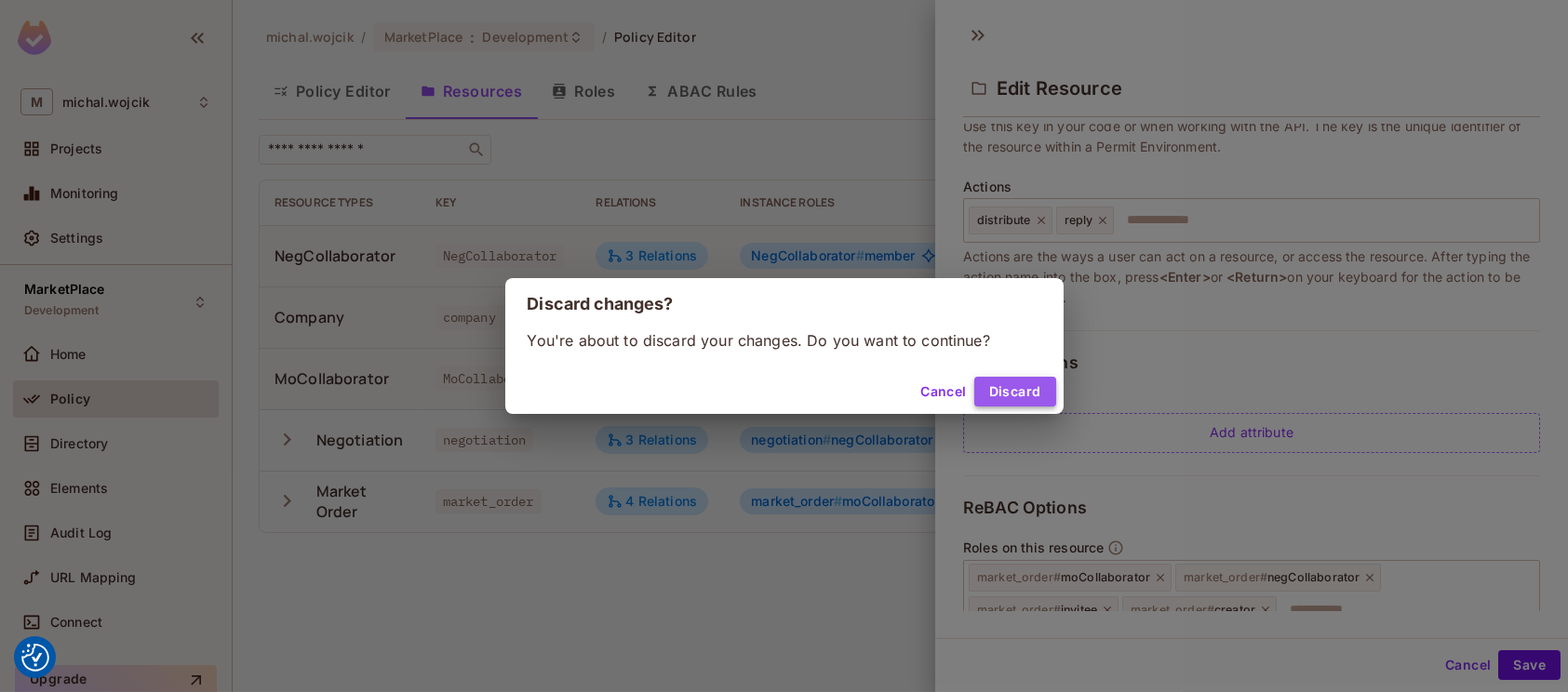 click on "Discard" at bounding box center [1015, 392] 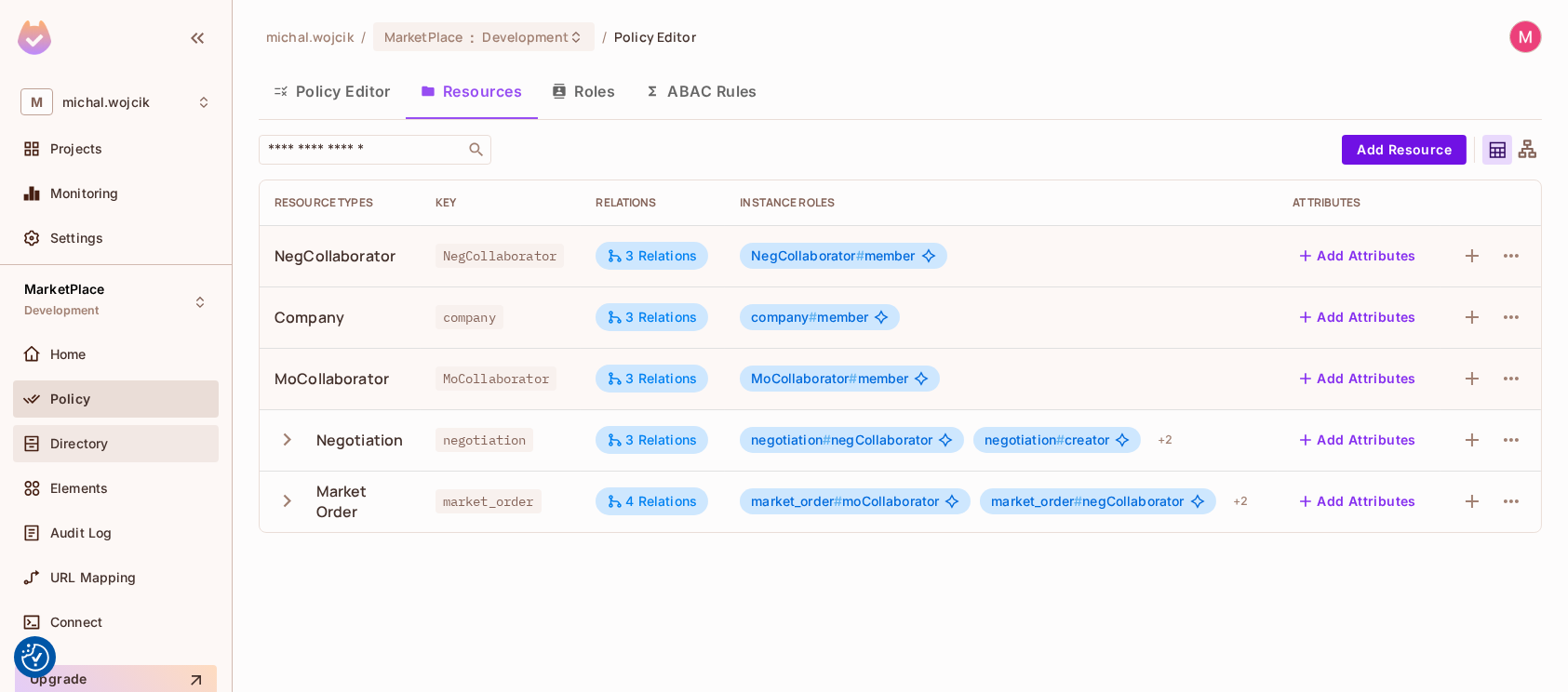 click on "Directory" at bounding box center (115, 444) 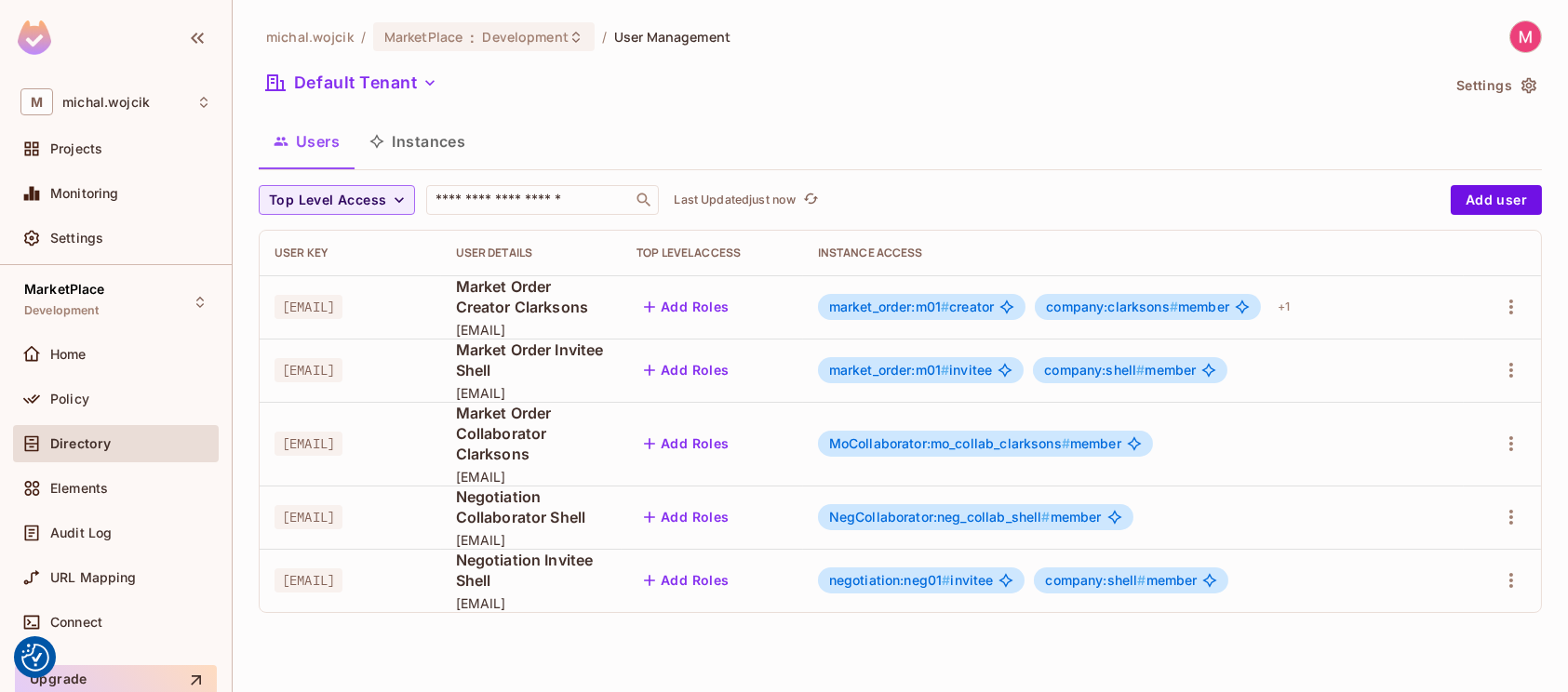 click on "[EMAIL]" at bounding box center (531, 329) 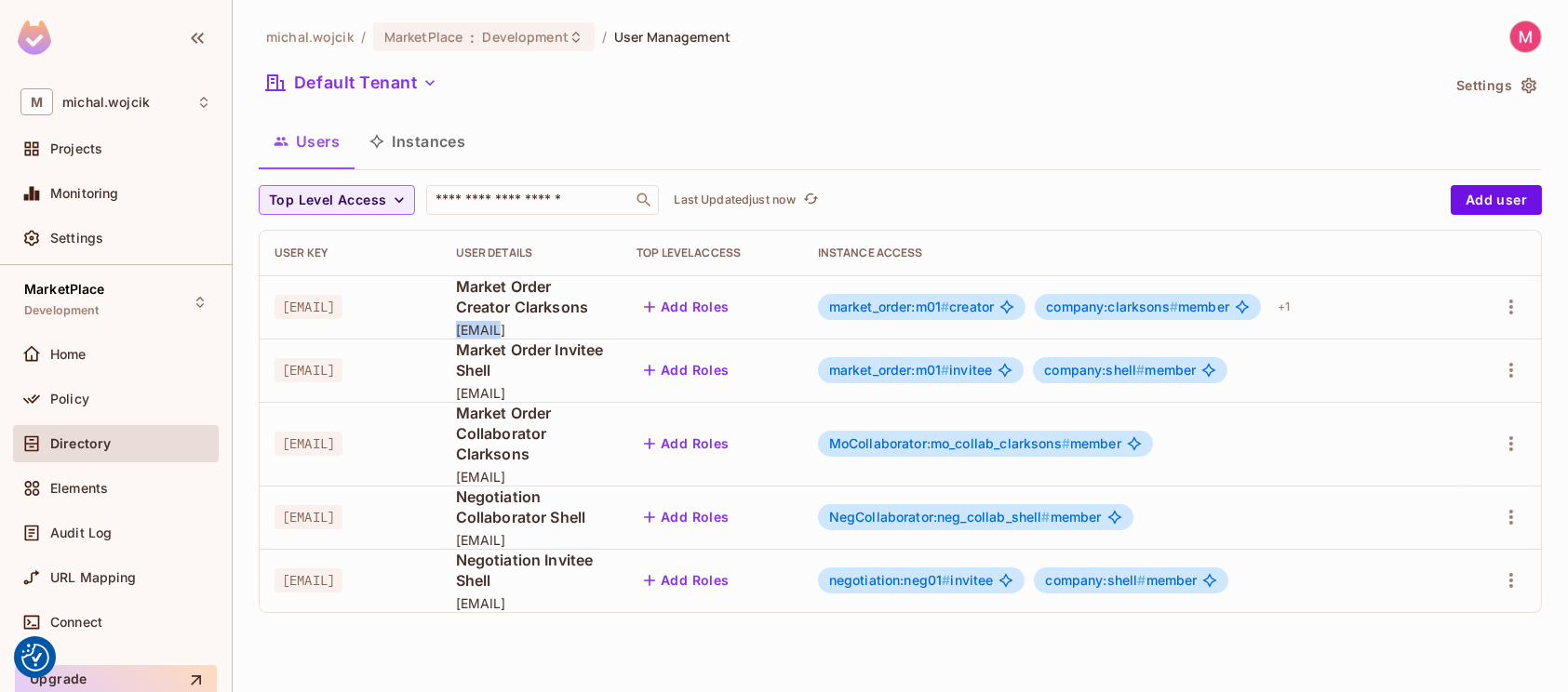 click on "[EMAIL]" at bounding box center [531, 329] 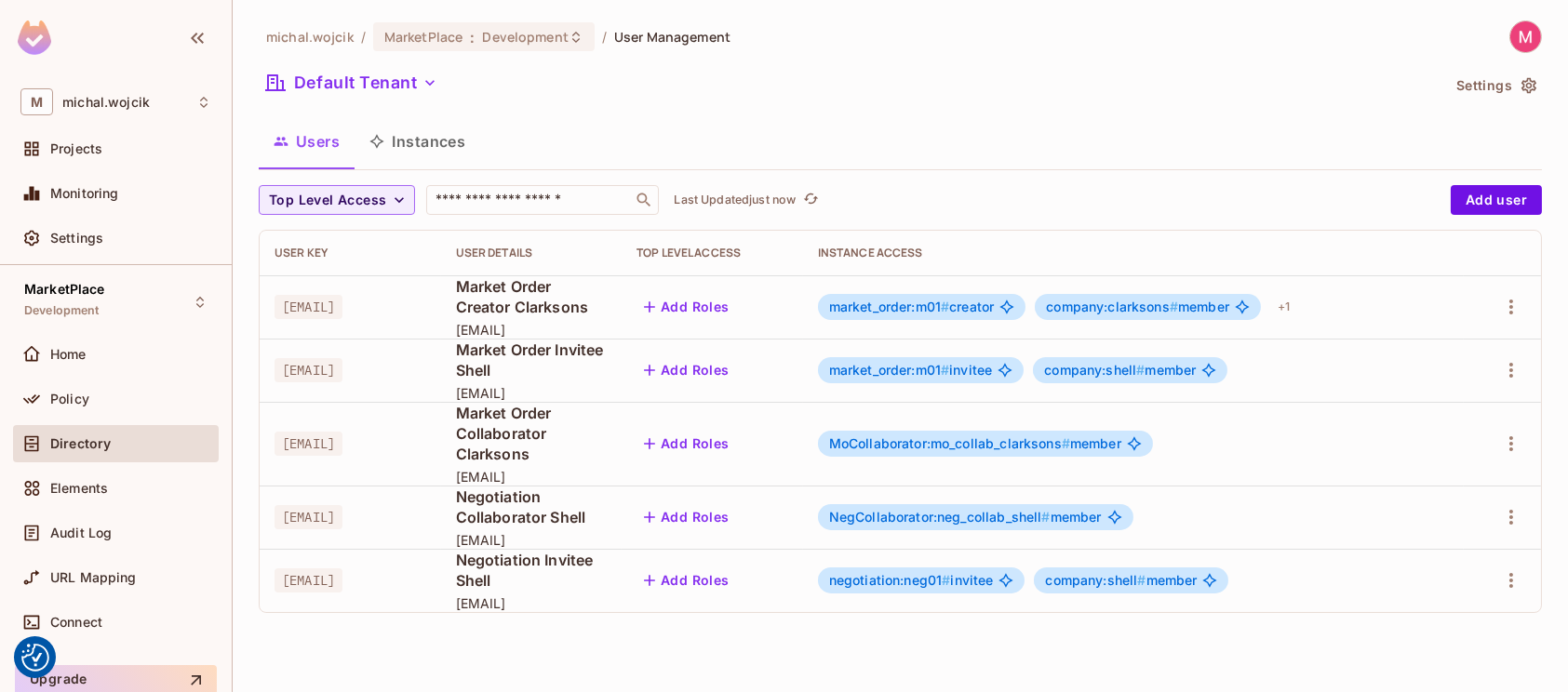 click on "[EMAIL]" at bounding box center [531, 329] 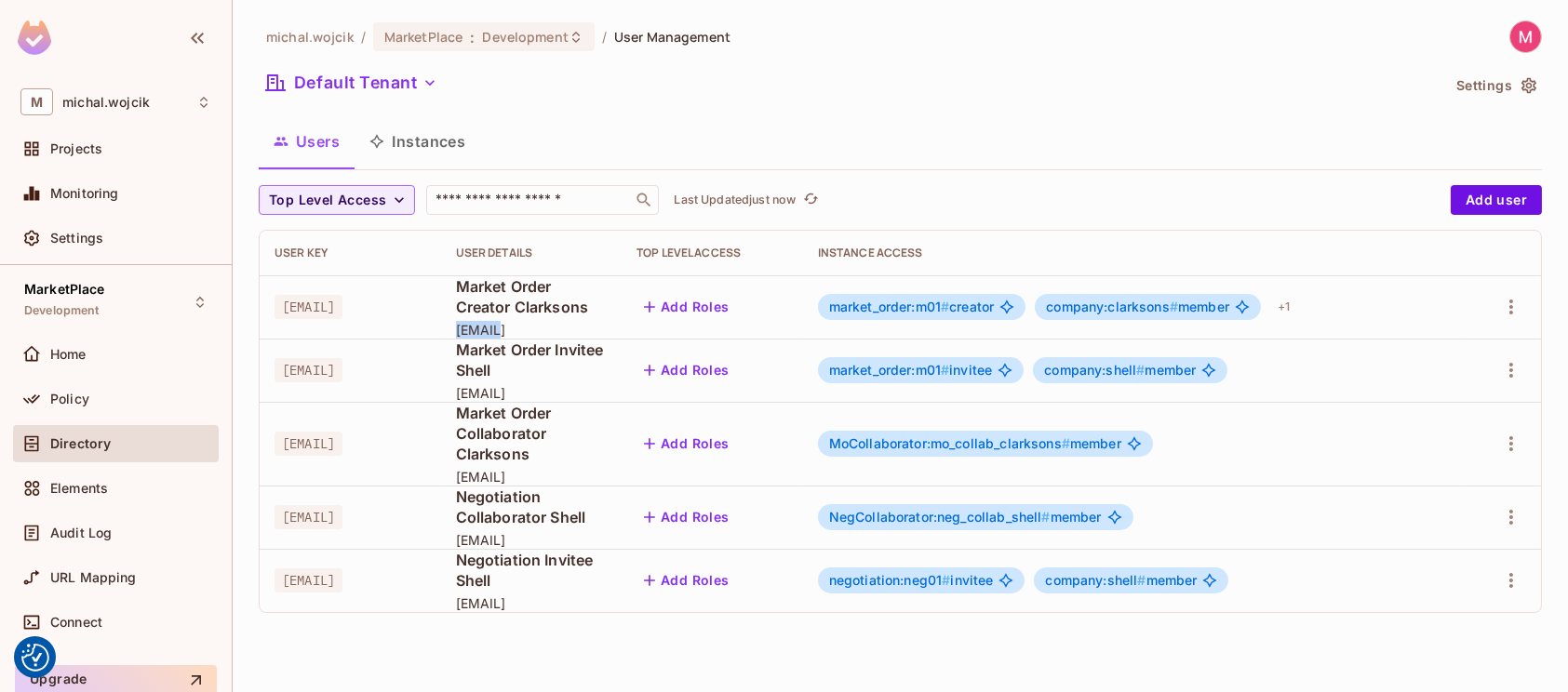 click on "[EMAIL]" at bounding box center [531, 329] 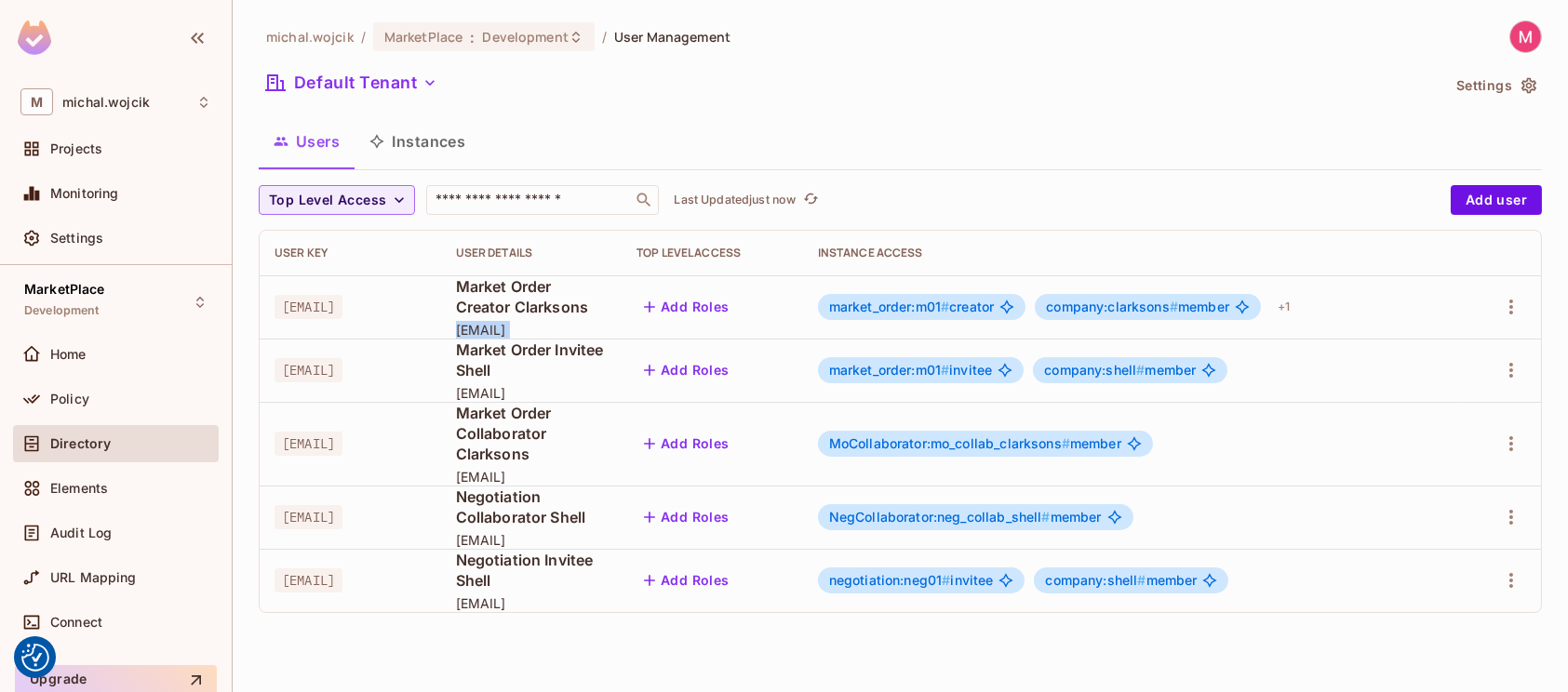 click on "[EMAIL]" at bounding box center [531, 329] 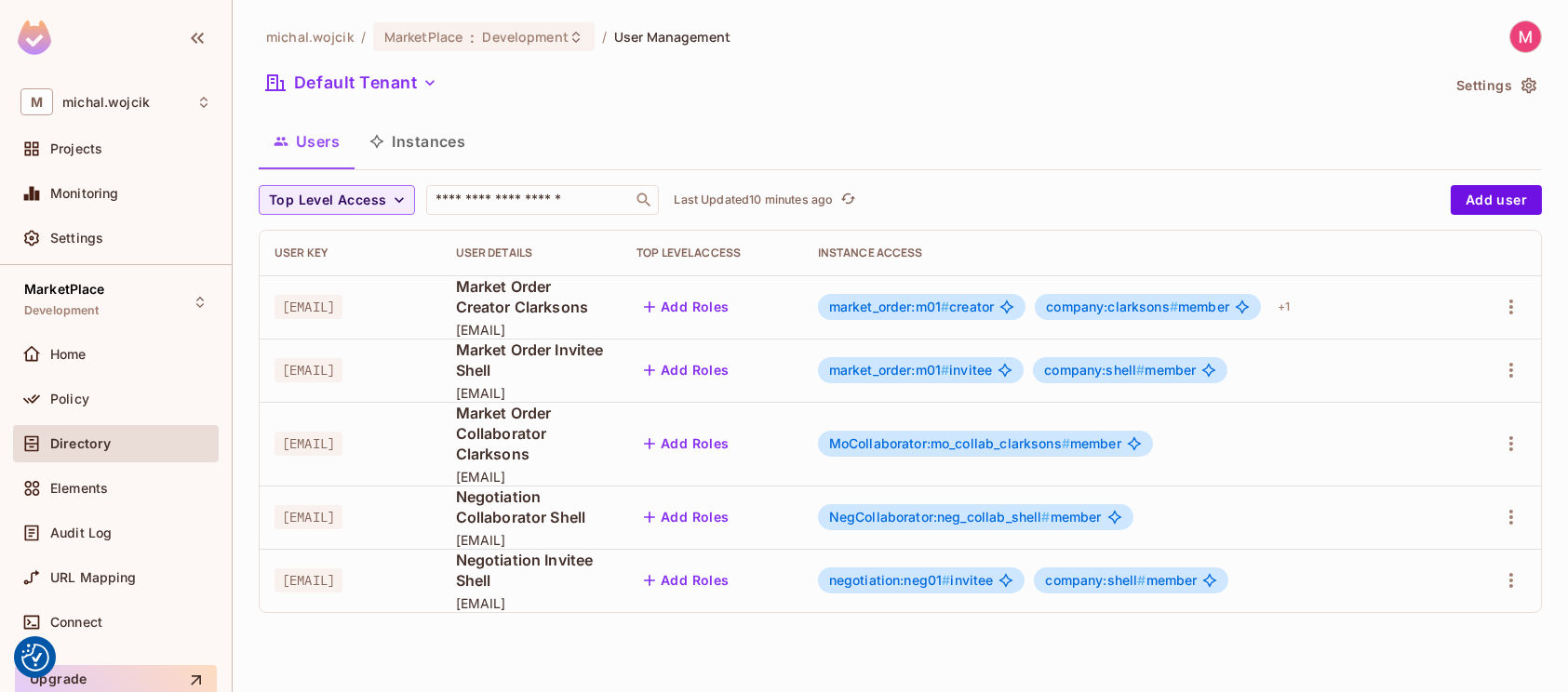click on "Market Order Creator Clarksons" at bounding box center (531, 297) 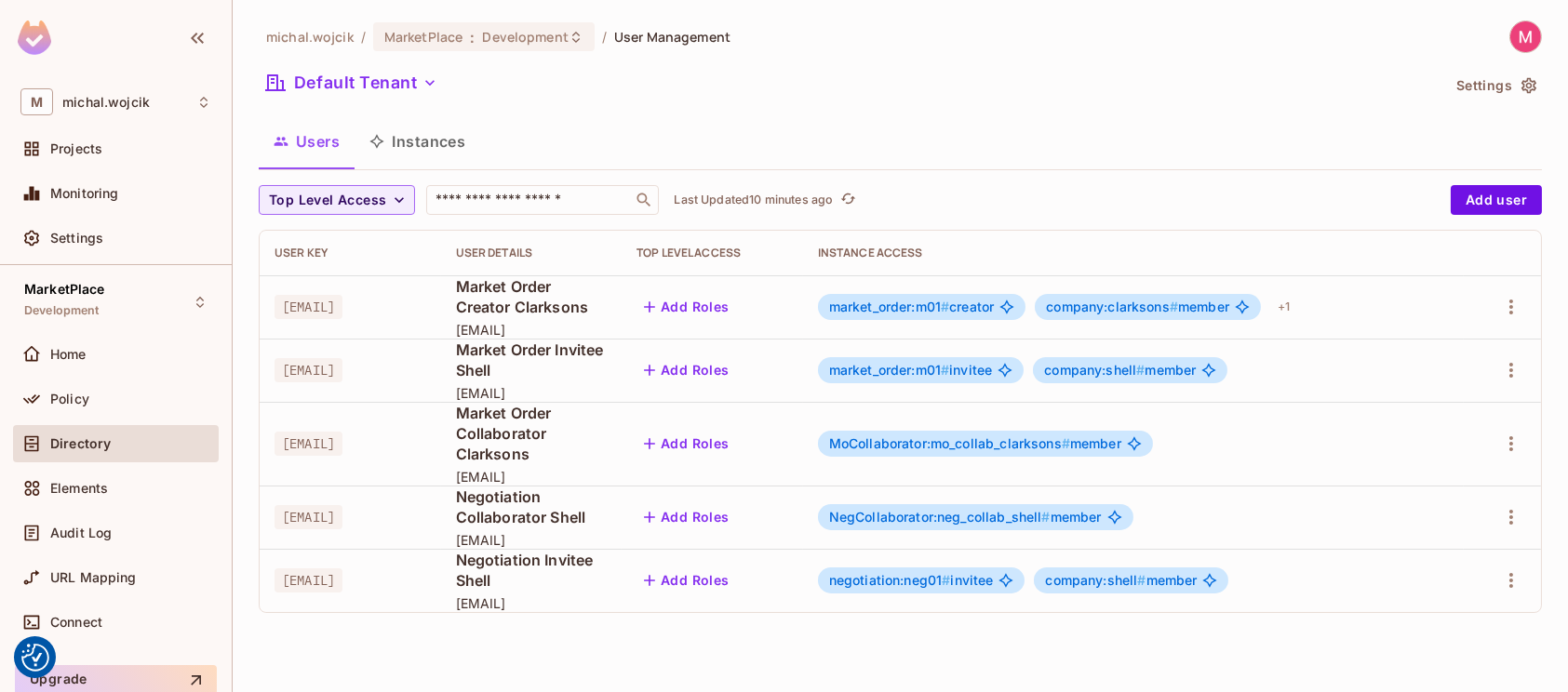 click on "market_order:m01 # creator" at bounding box center [912, 307] 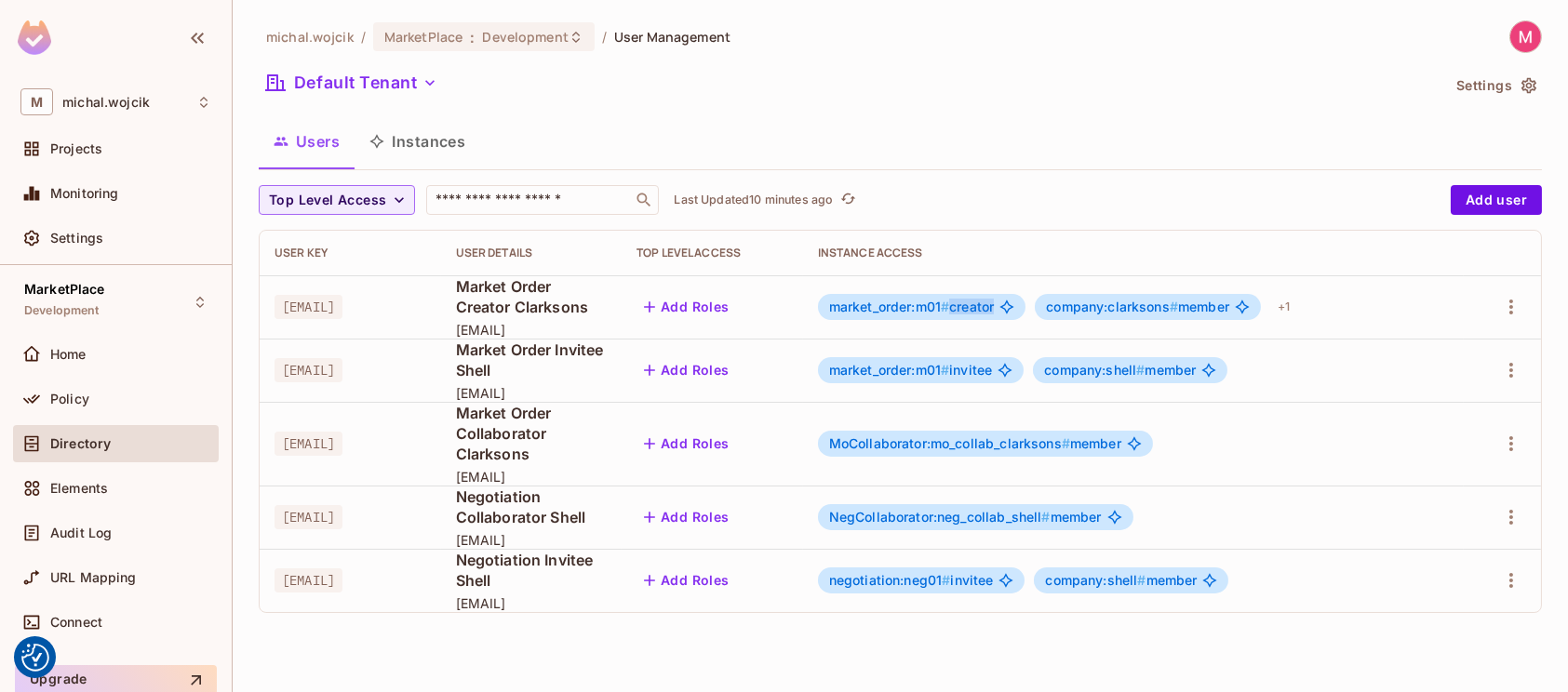 click on "market_order:m01 # creator" at bounding box center (912, 307) 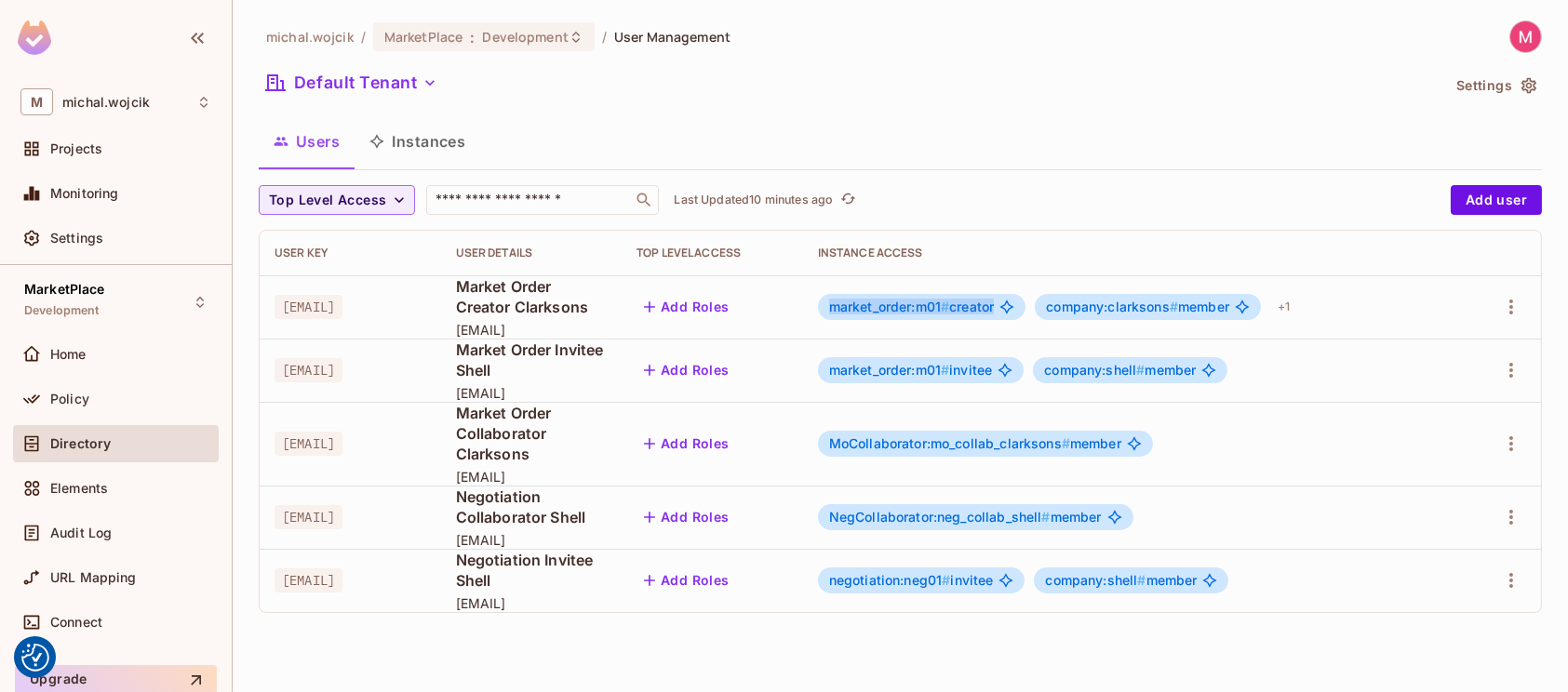 click on "market_order:m01 # creator" at bounding box center (912, 307) 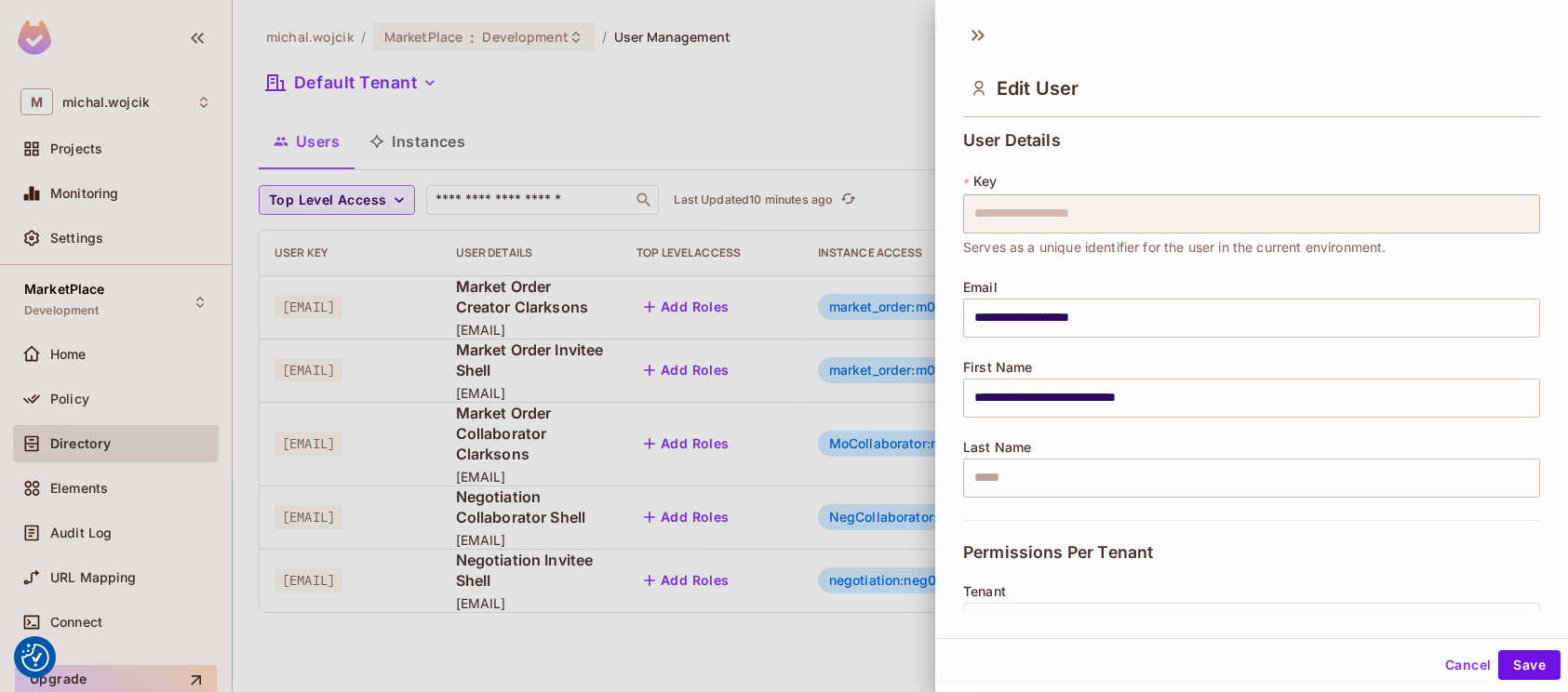 click at bounding box center [784, 346] 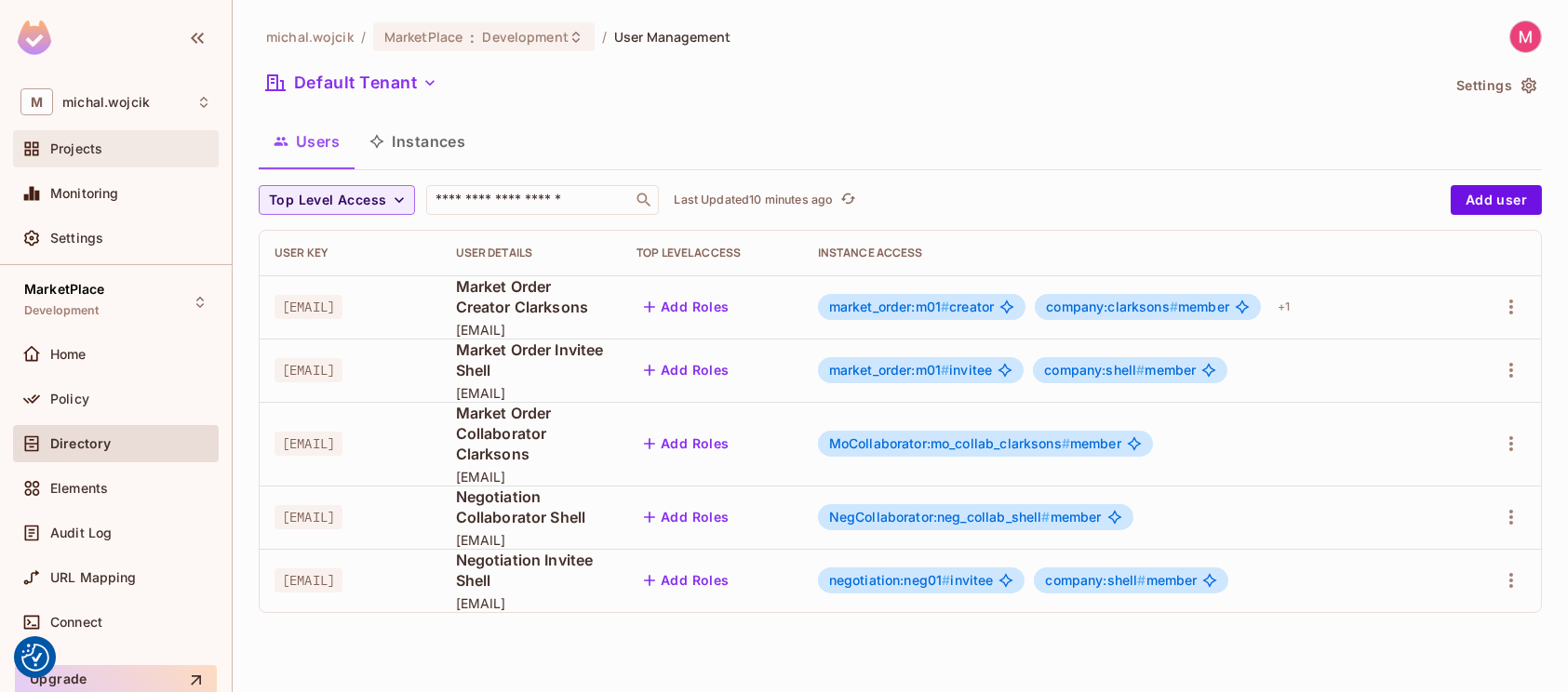 click on "Projects" at bounding box center (130, 149) 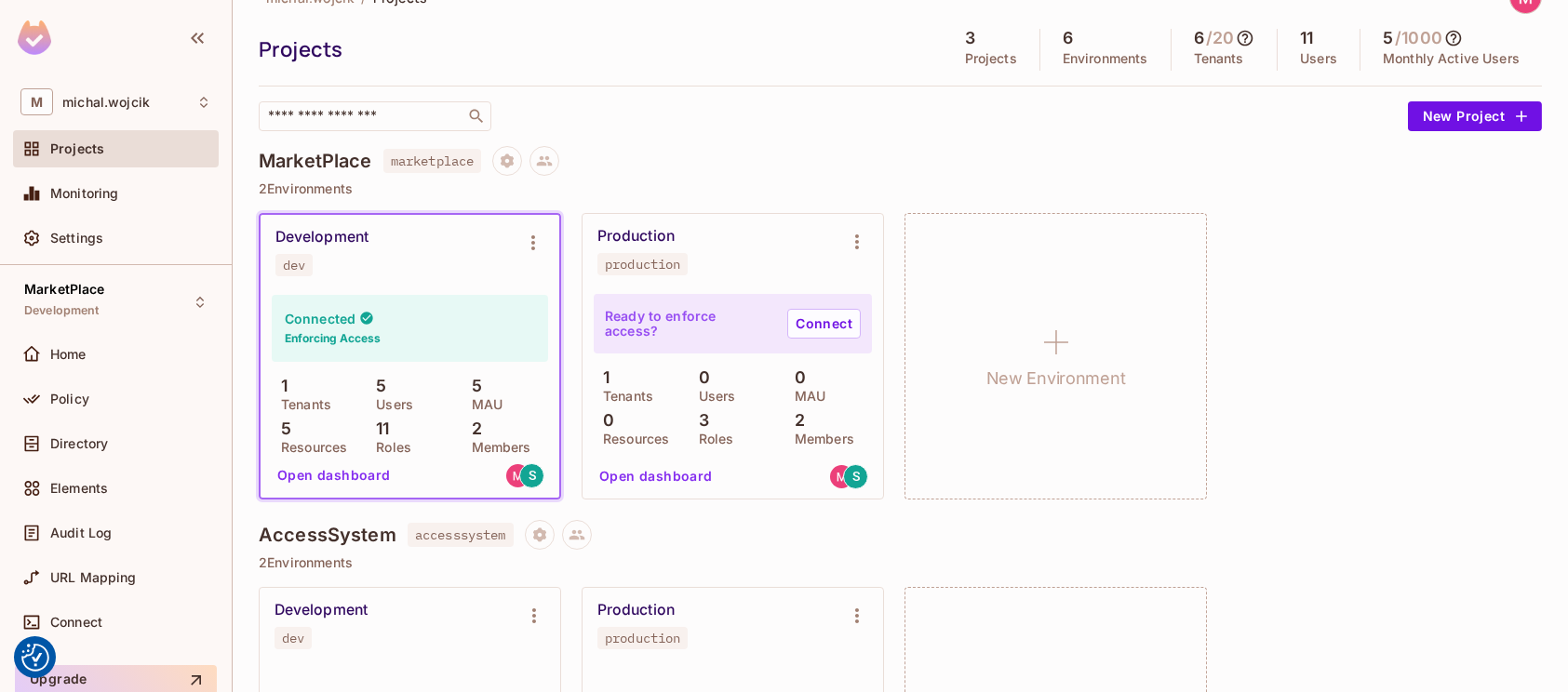 scroll, scrollTop: 51, scrollLeft: 0, axis: vertical 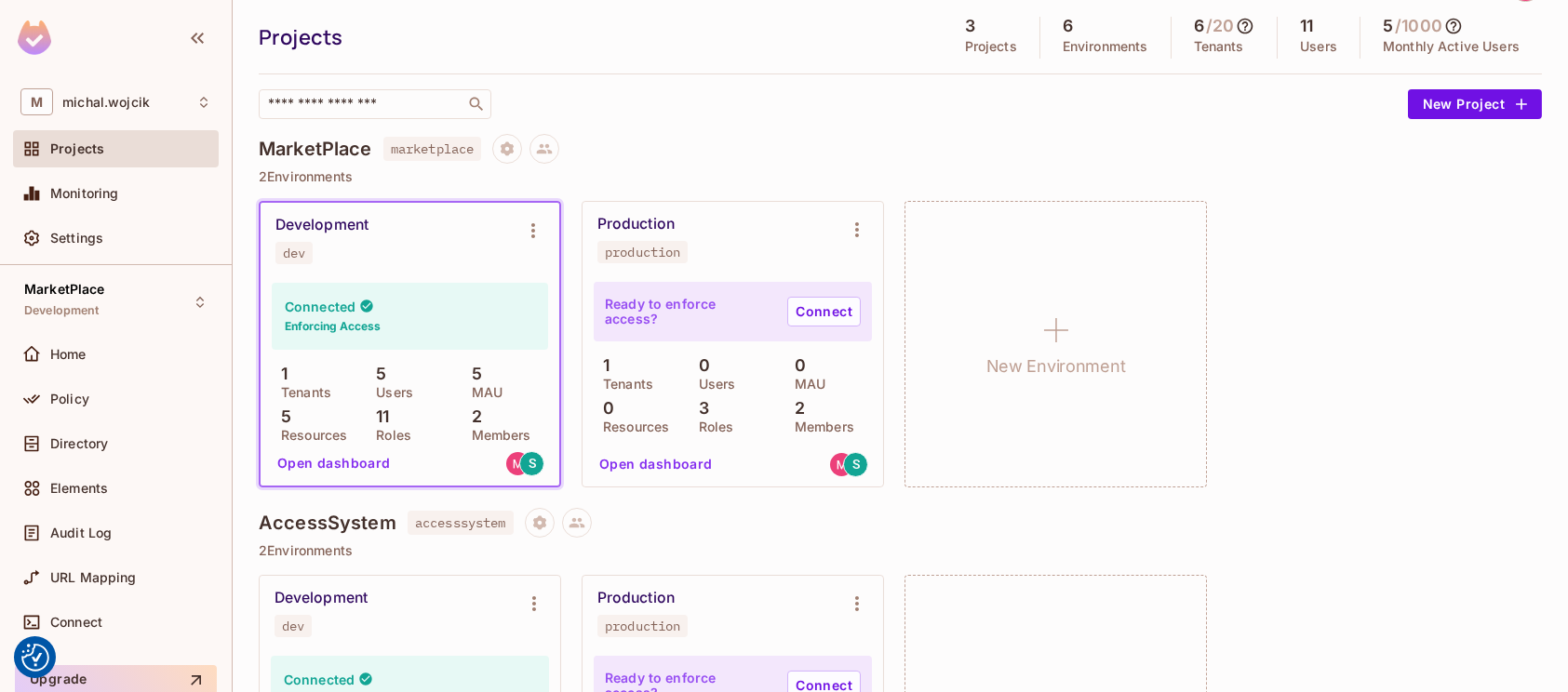 click on "marketplace" at bounding box center [433, 149] 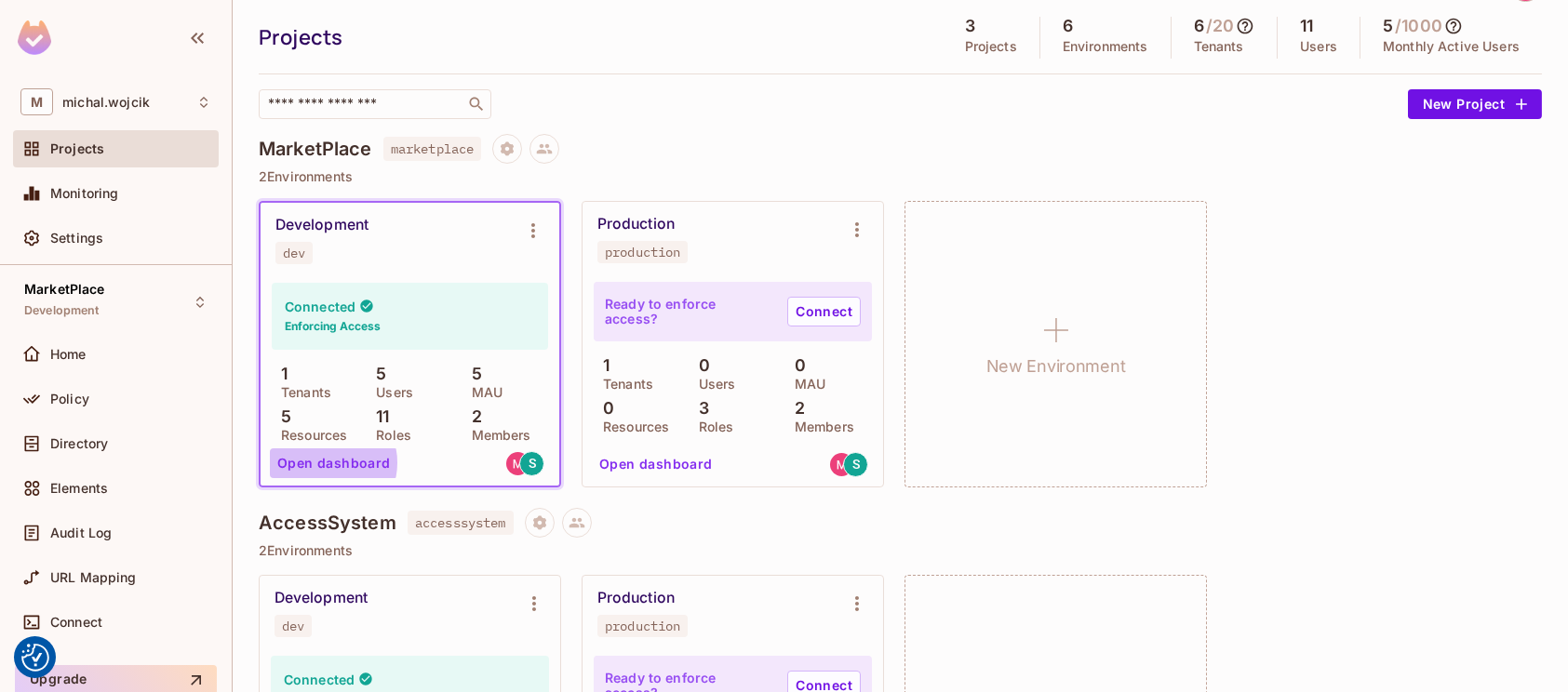click on "Open dashboard" at bounding box center (334, 463) 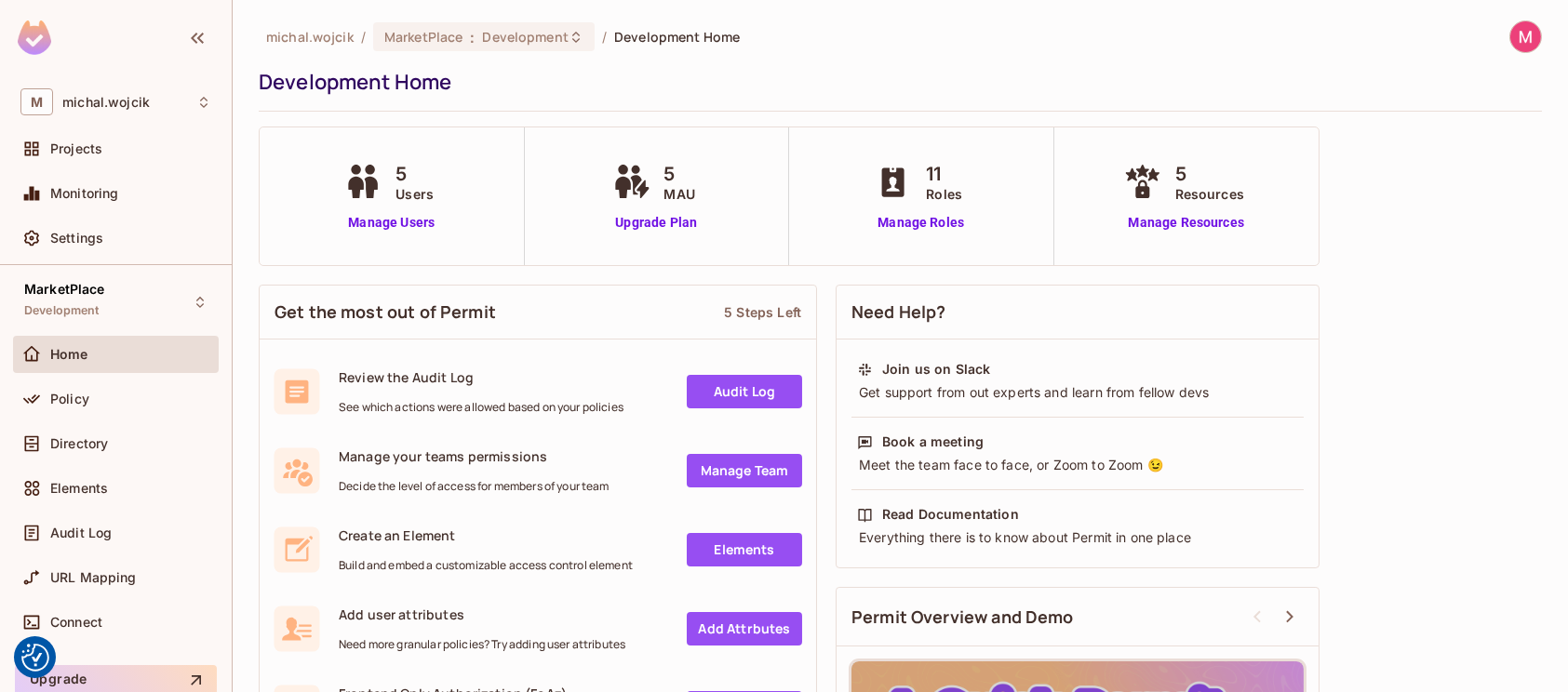 click at bounding box center (1525, 36) 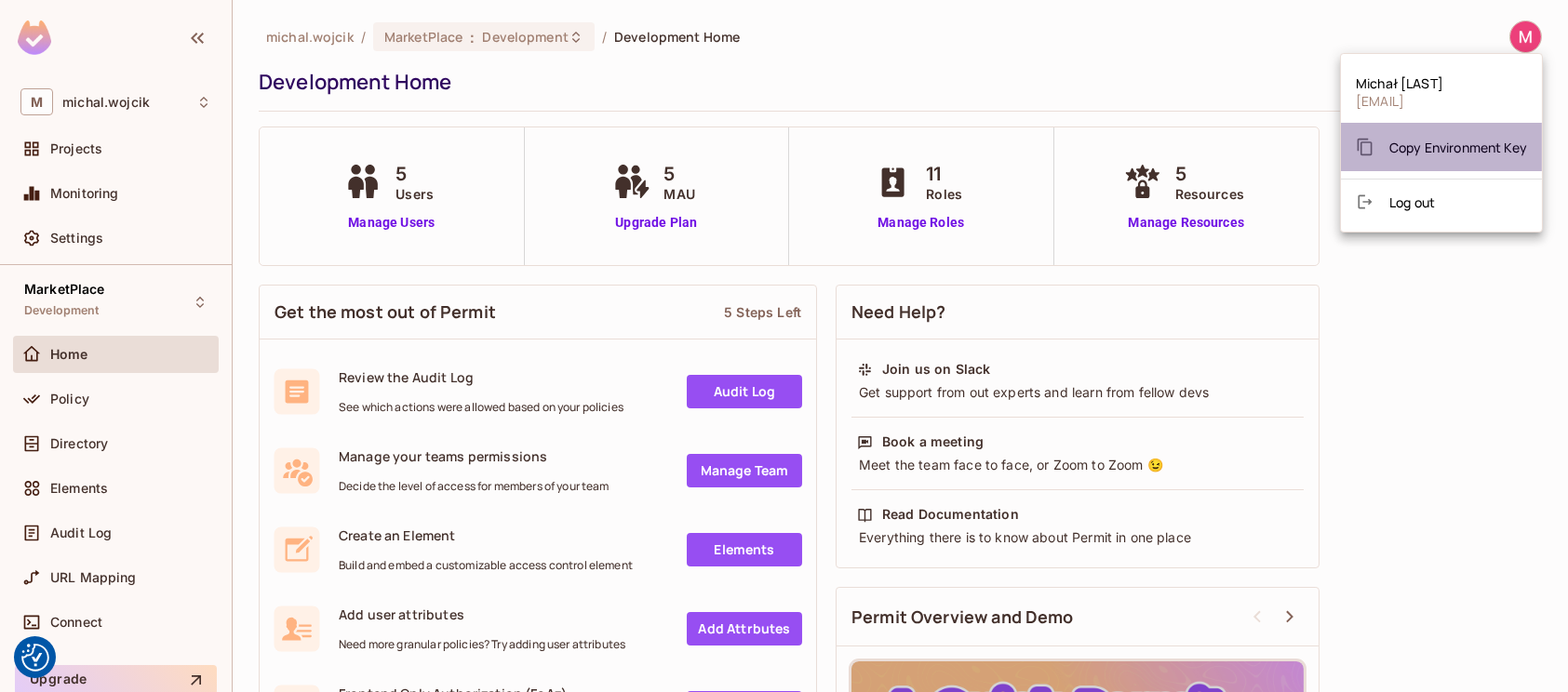 click on "Copy Environment Key" at bounding box center (1458, 147) 